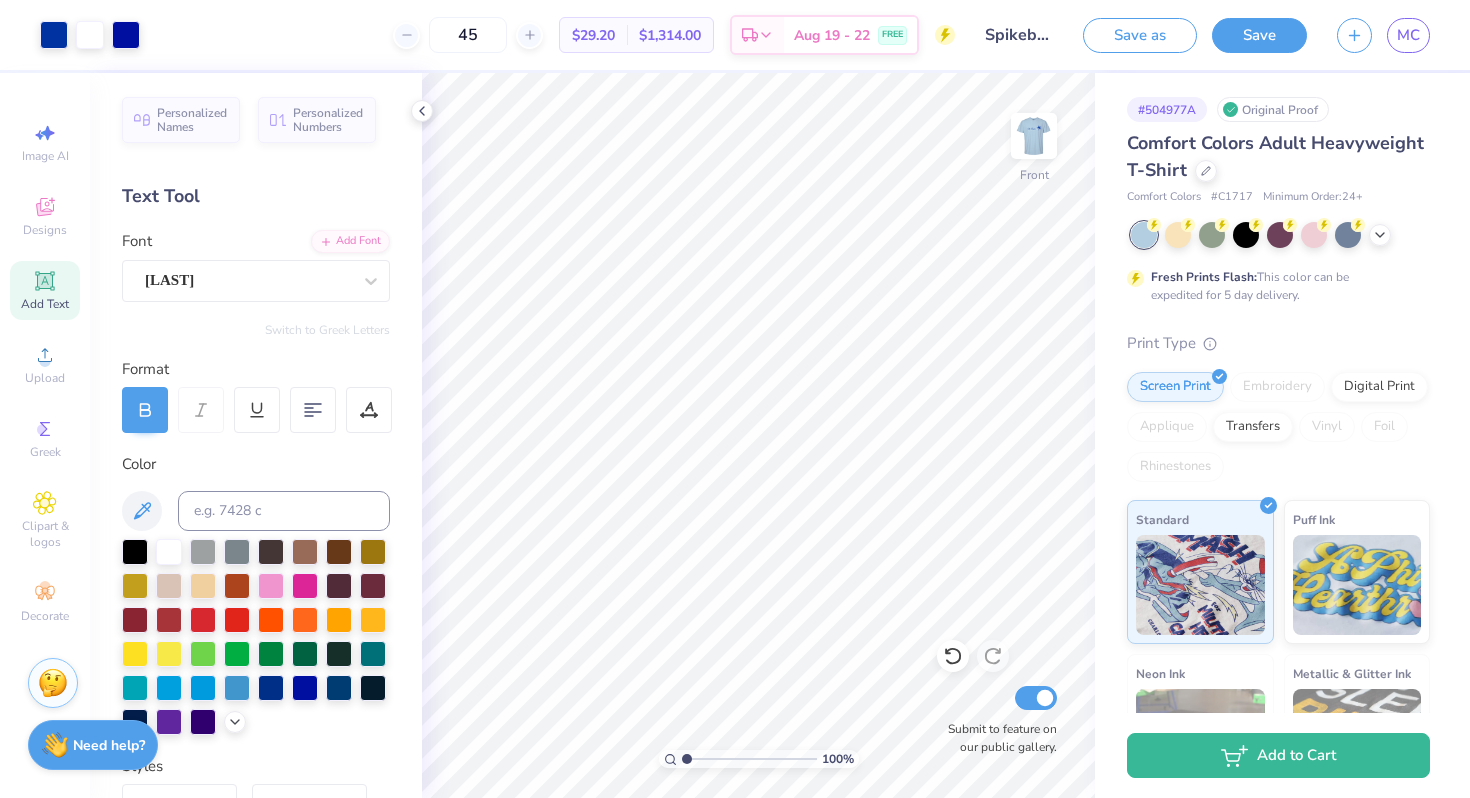scroll, scrollTop: 0, scrollLeft: 0, axis: both 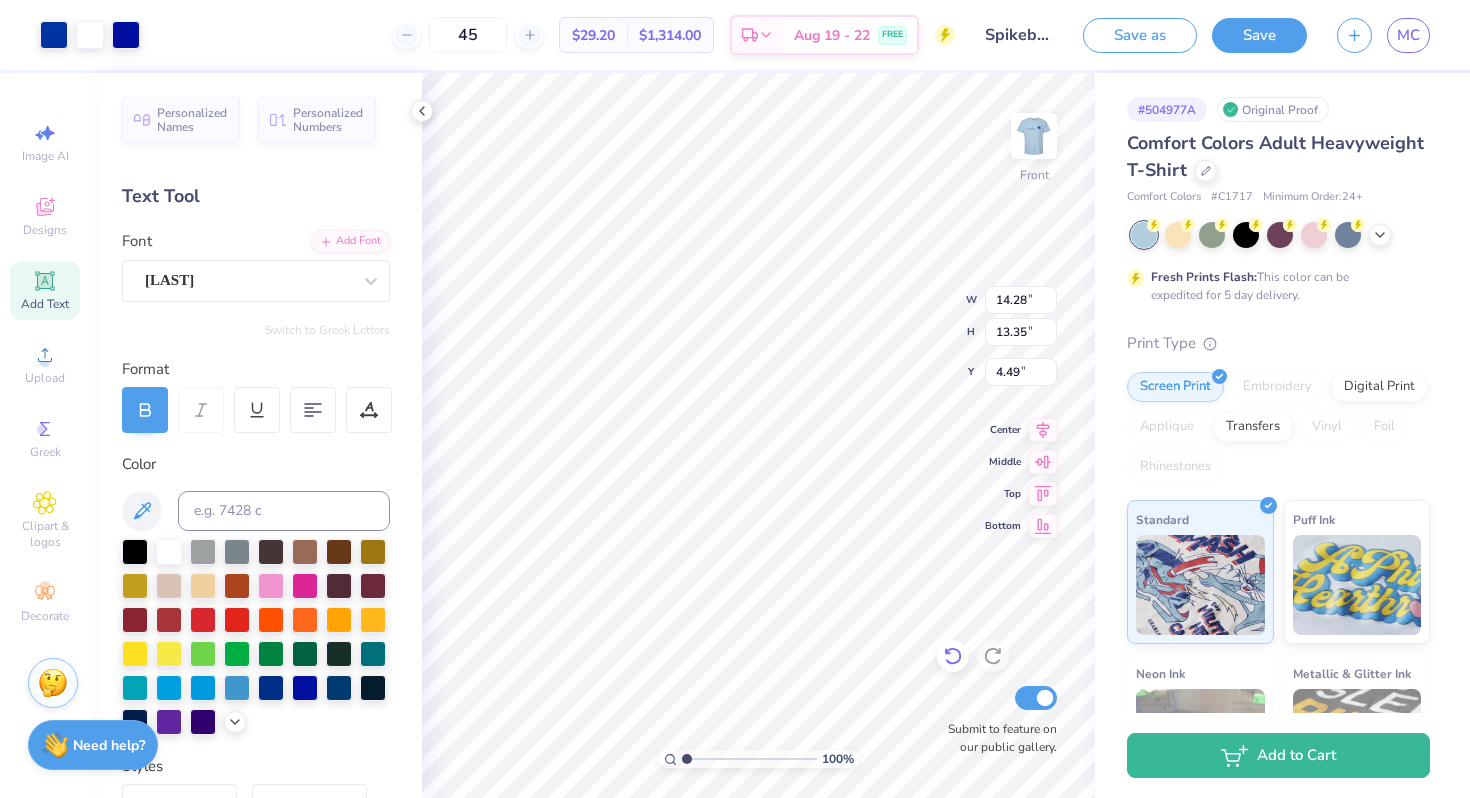 type on "4.49" 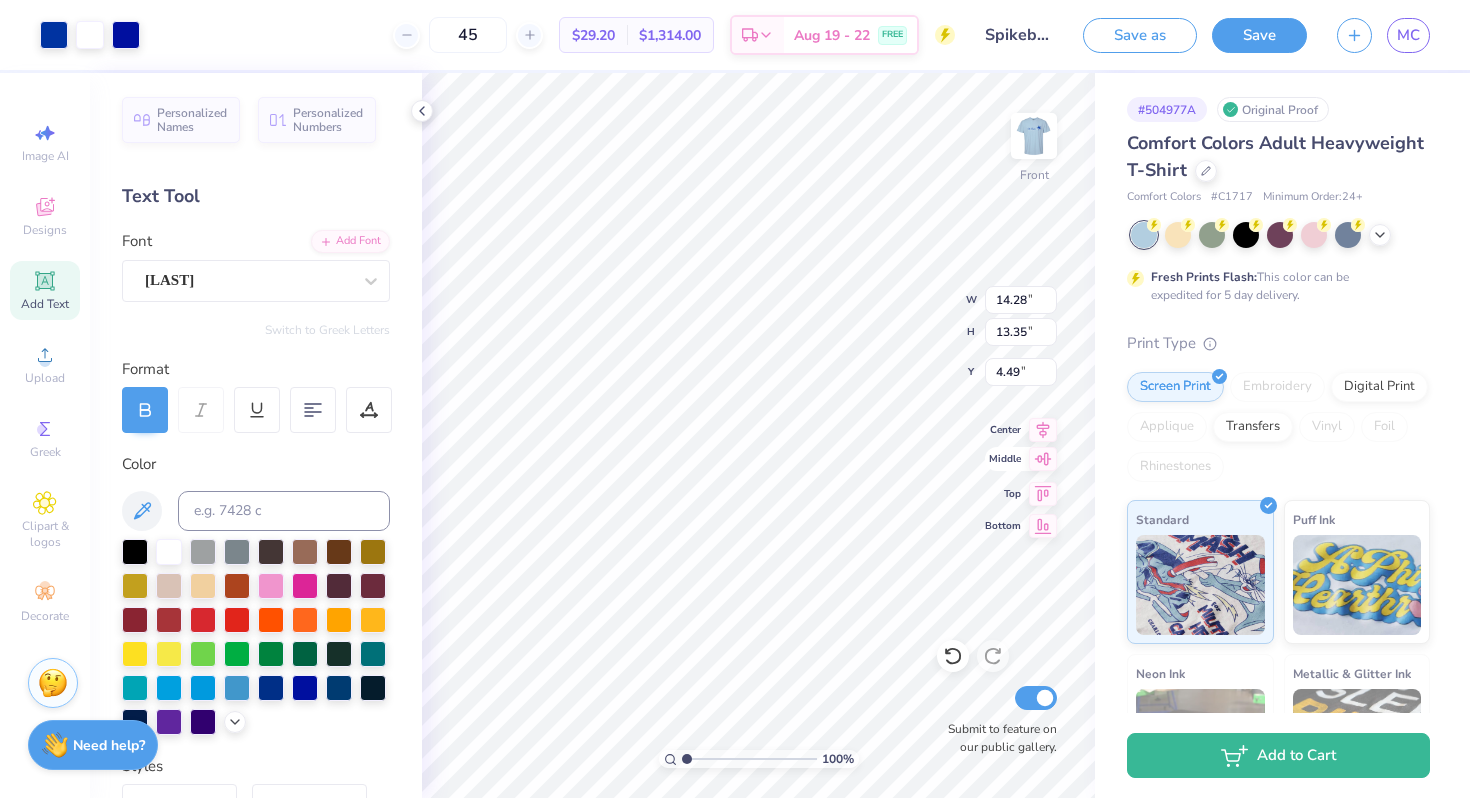 type on "4.38" 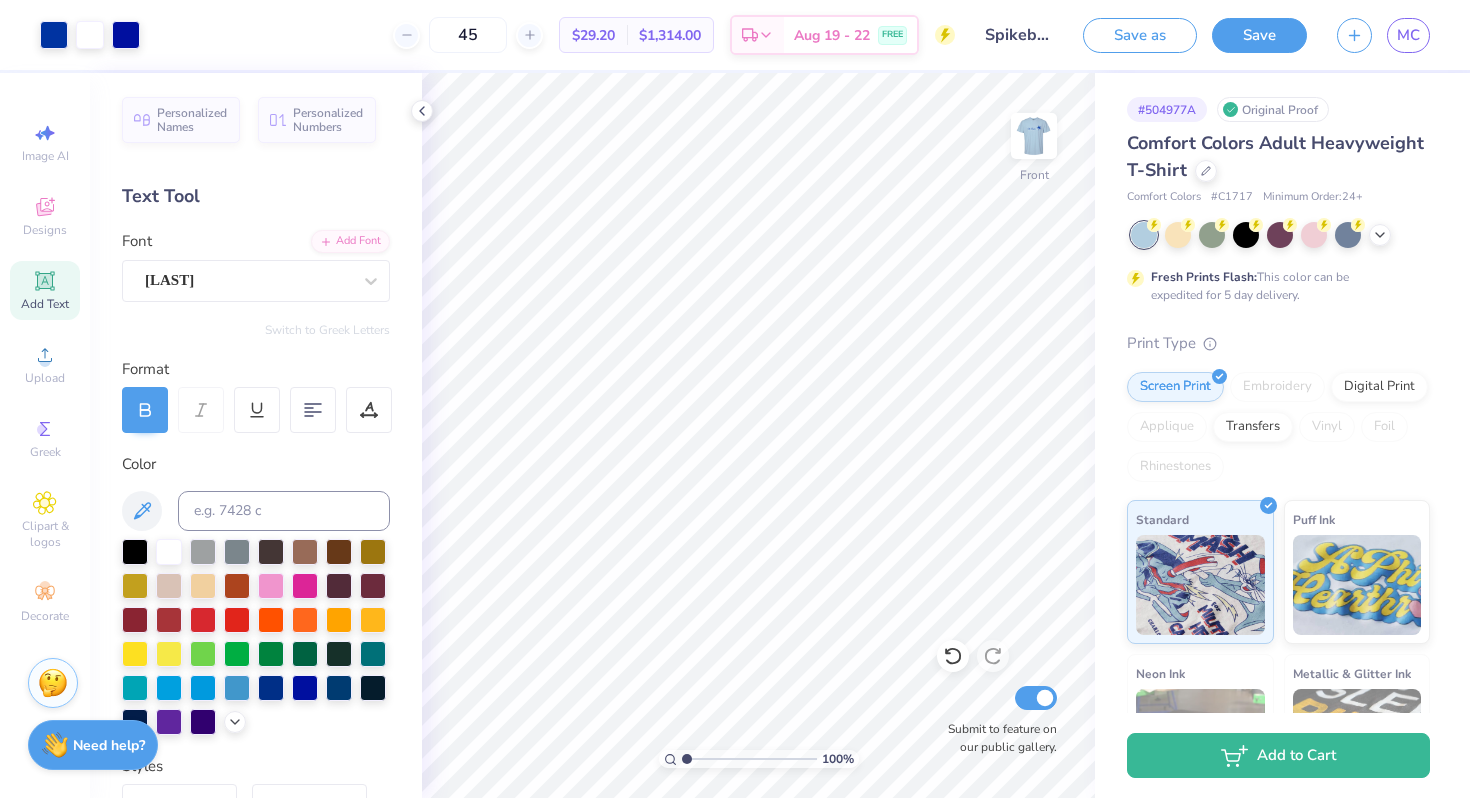 click on "45 $29.20 Per Item $1,314.00 Total Est. Delivery Aug 19 - 22 FREE" at bounding box center [555, 35] 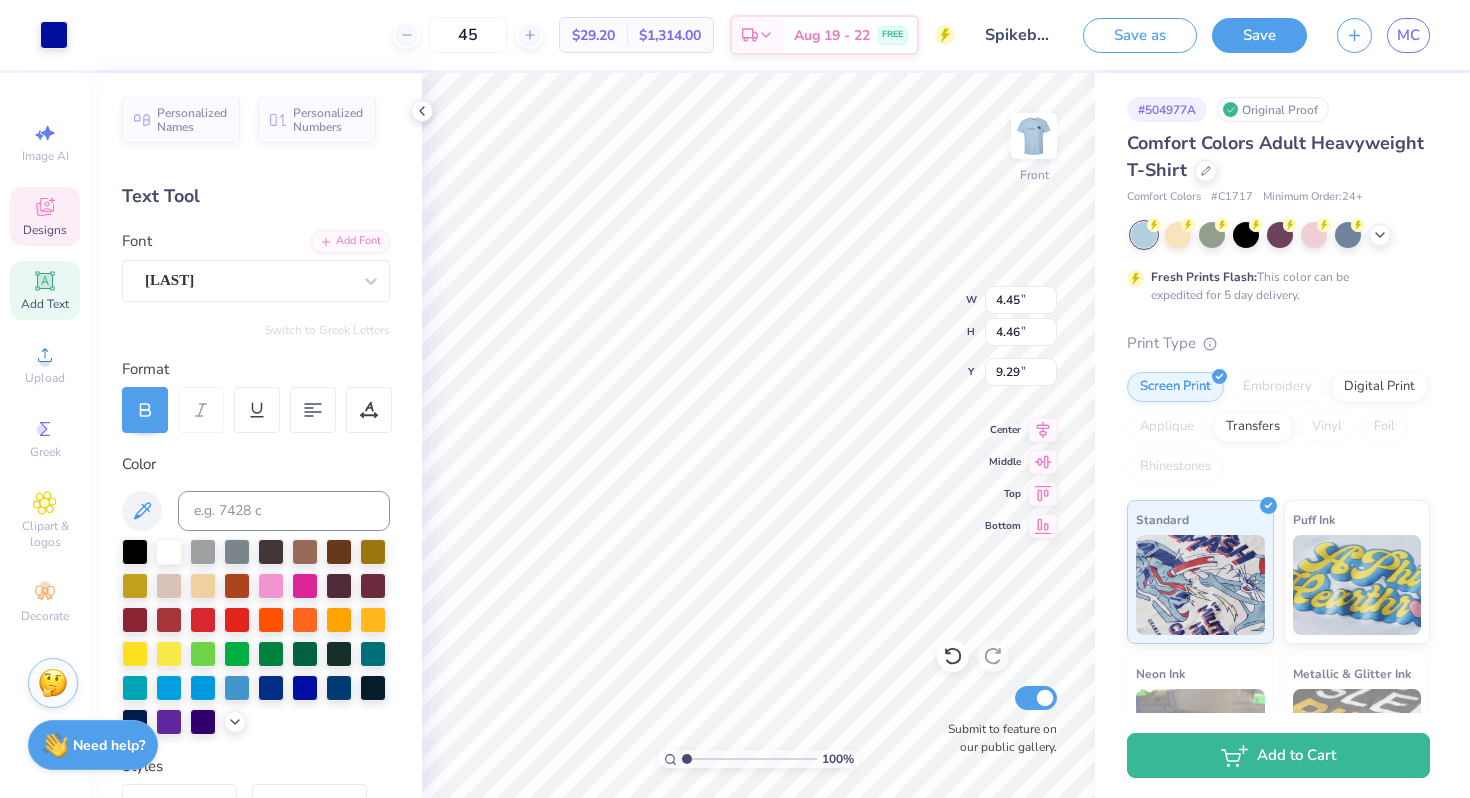 type on "4.78" 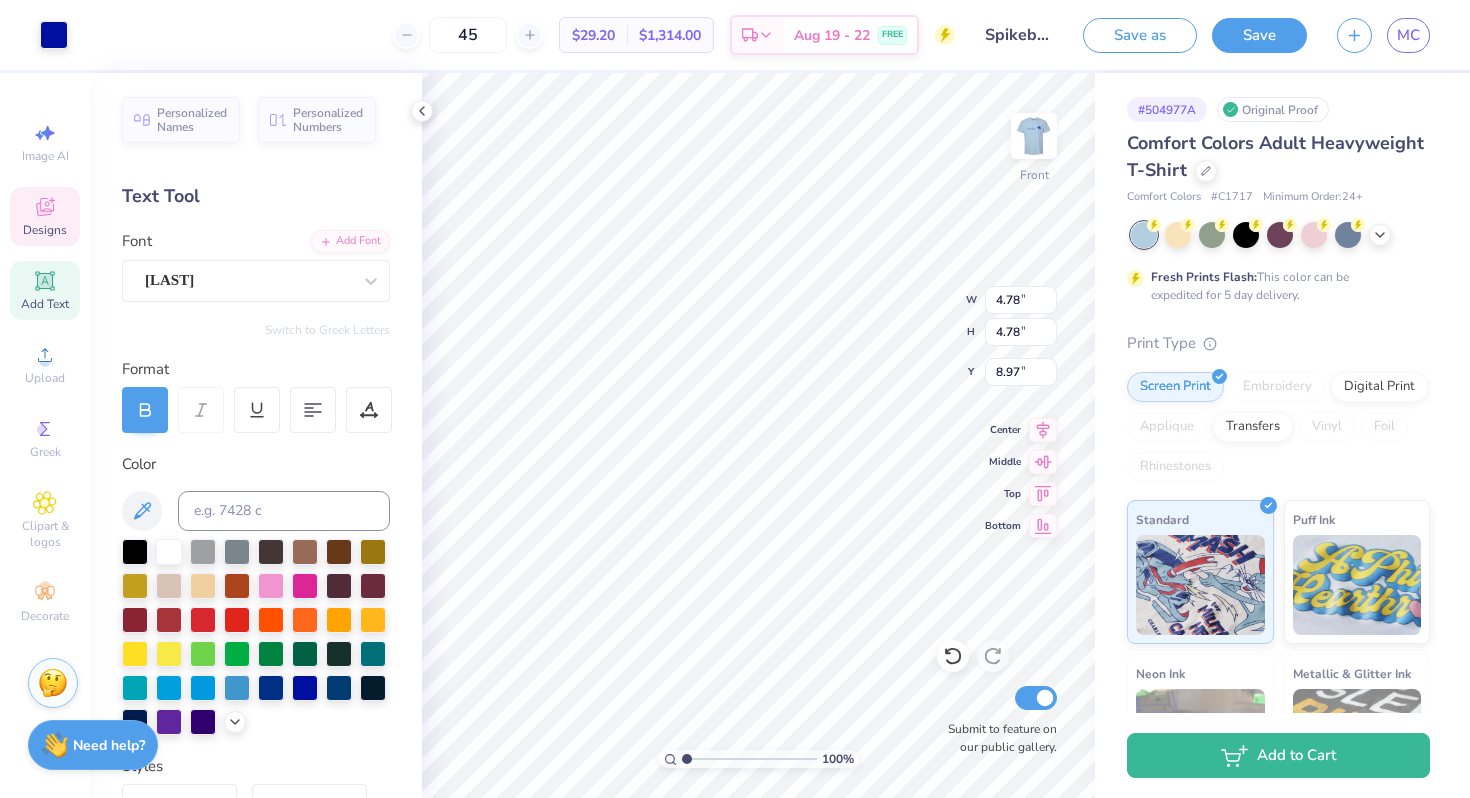 type on "4.49" 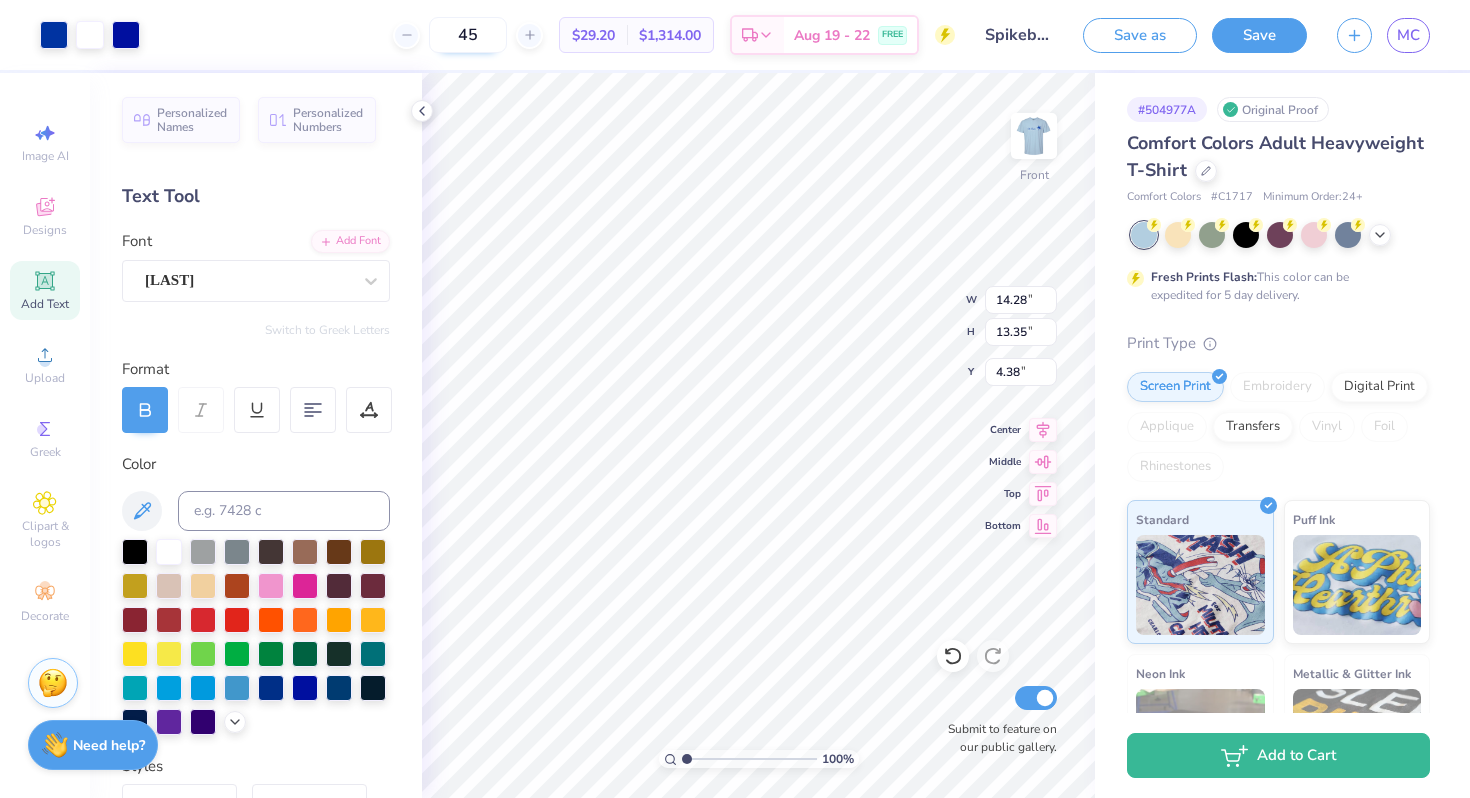 type on "3.00" 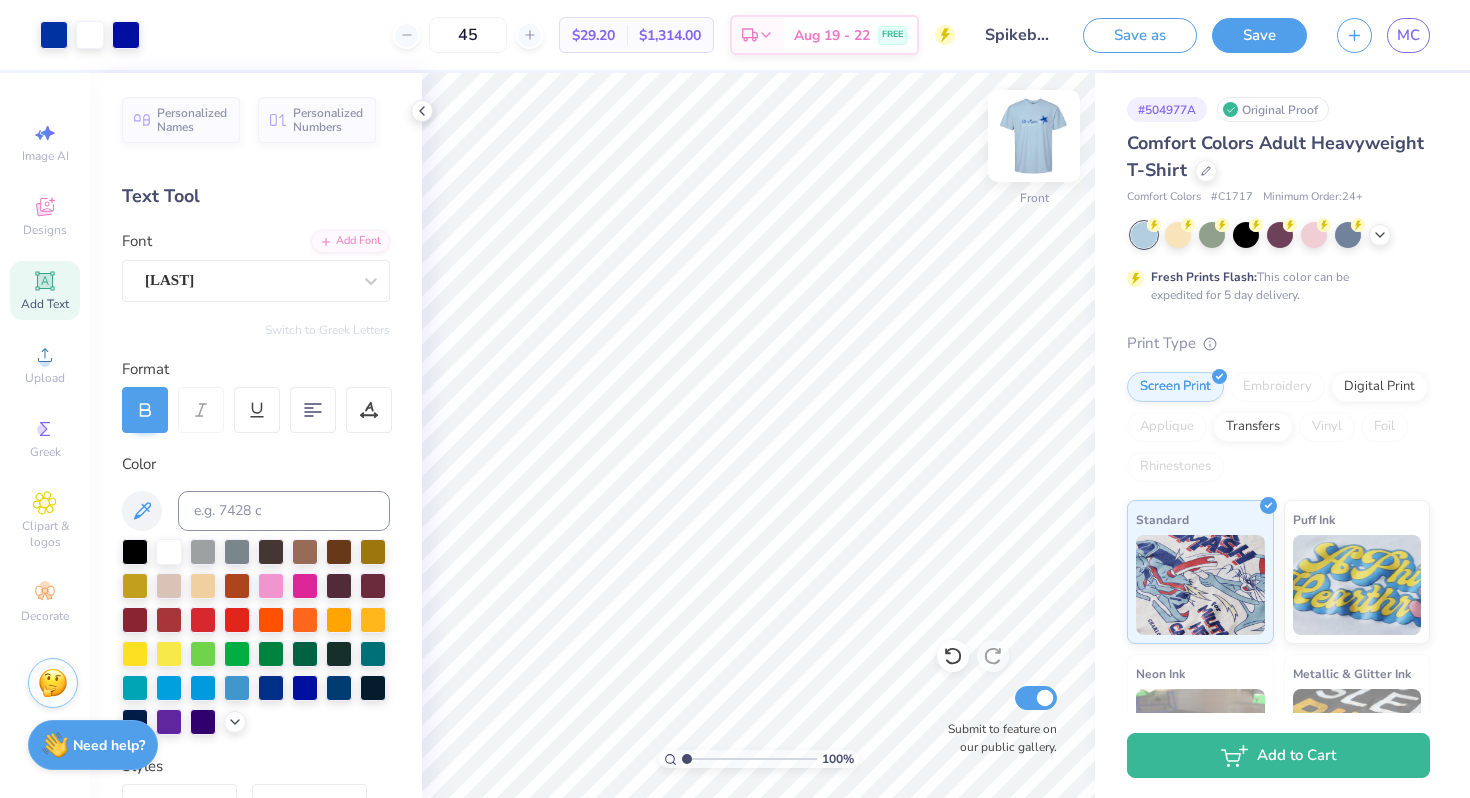 click at bounding box center (1034, 136) 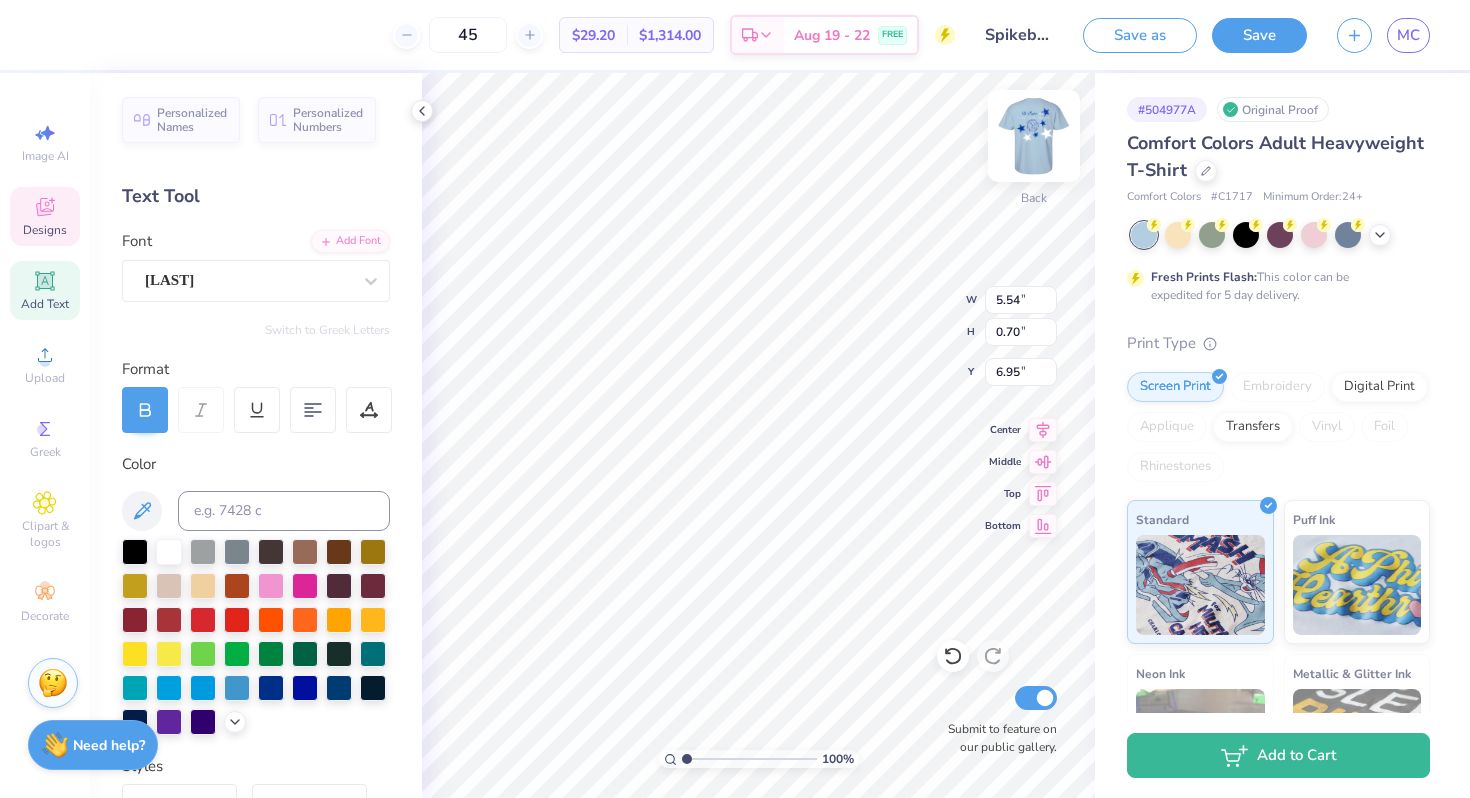 scroll, scrollTop: 0, scrollLeft: 1, axis: horizontal 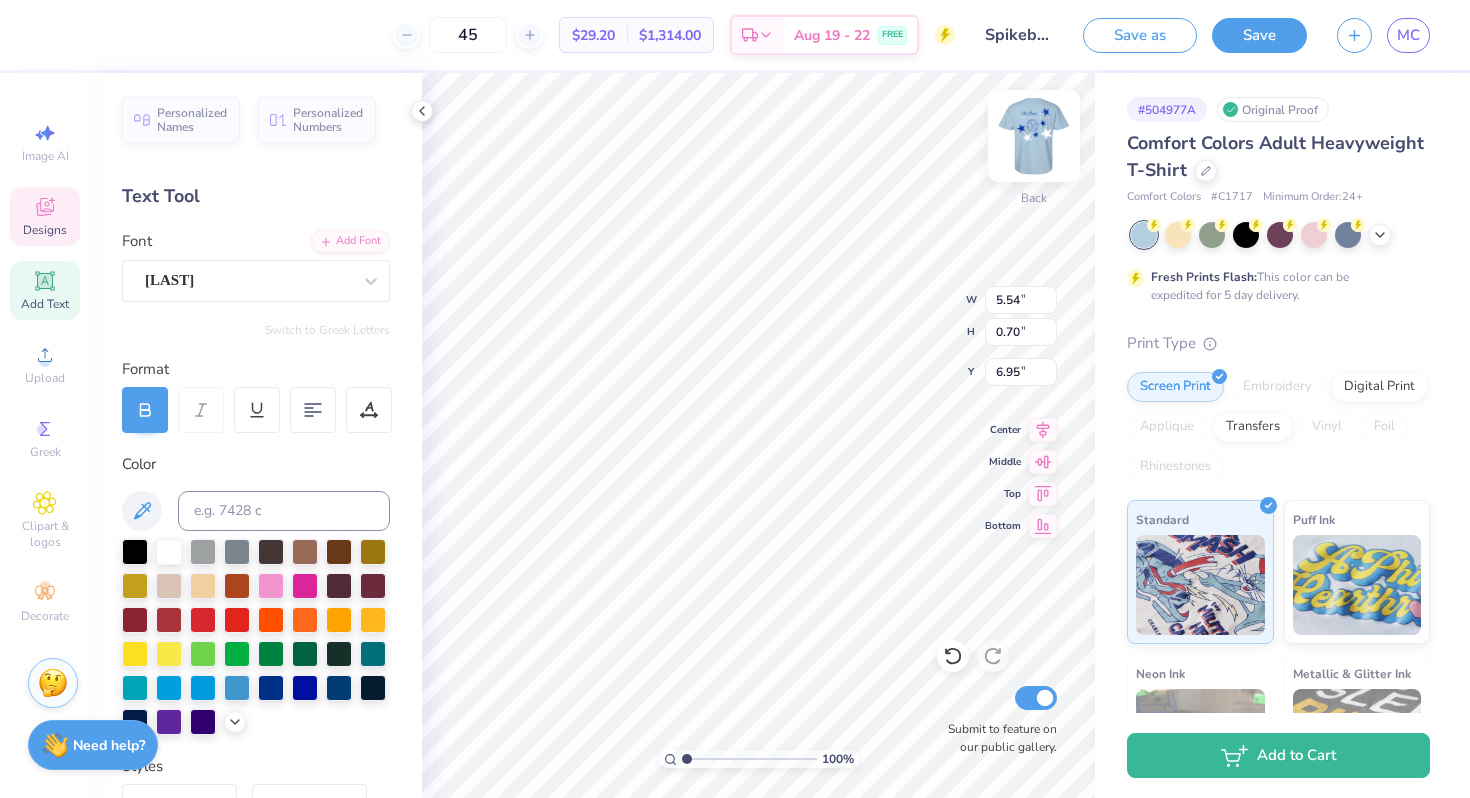 type on "Arrow Spike 2025" 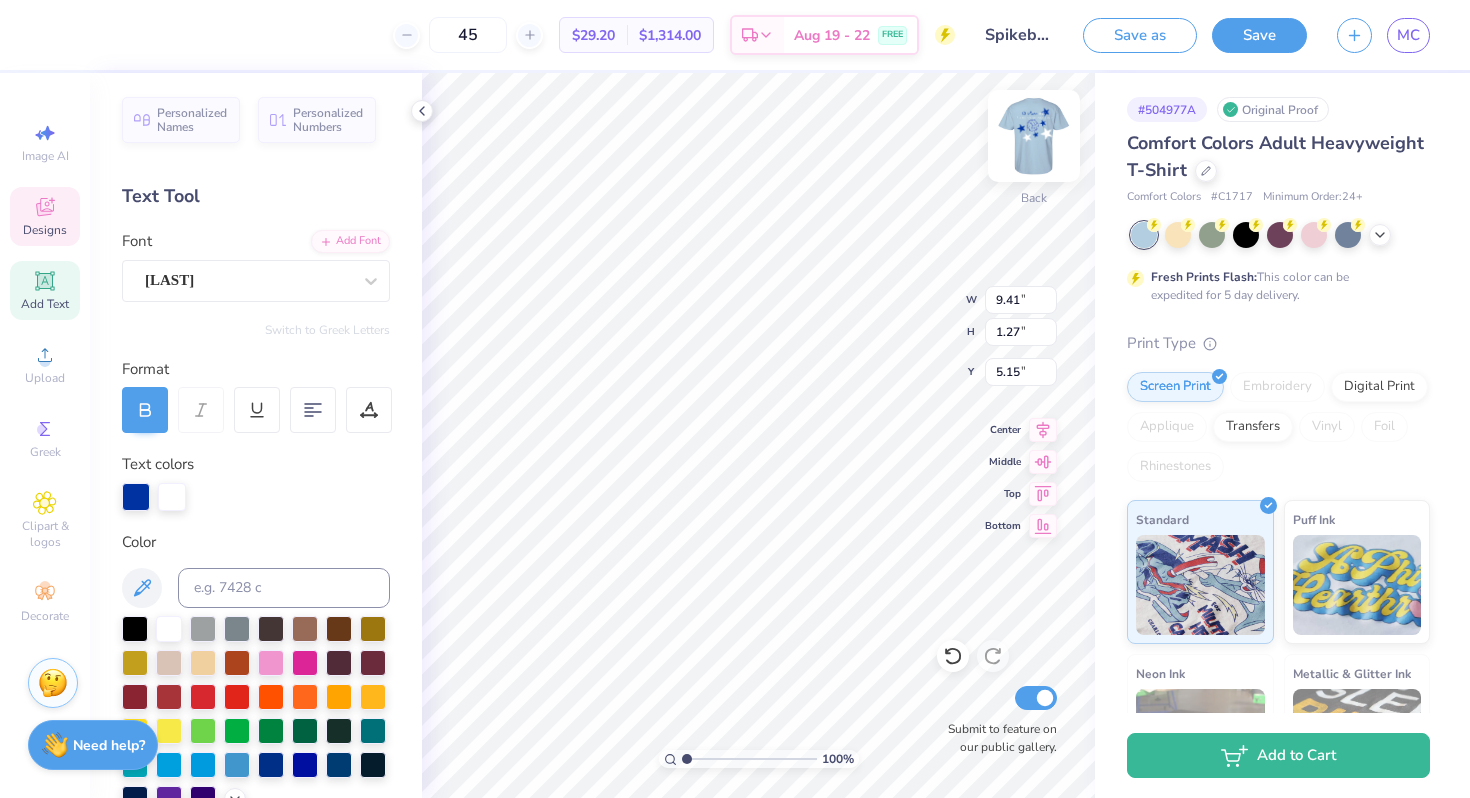 type on "Pi Beta Phi" 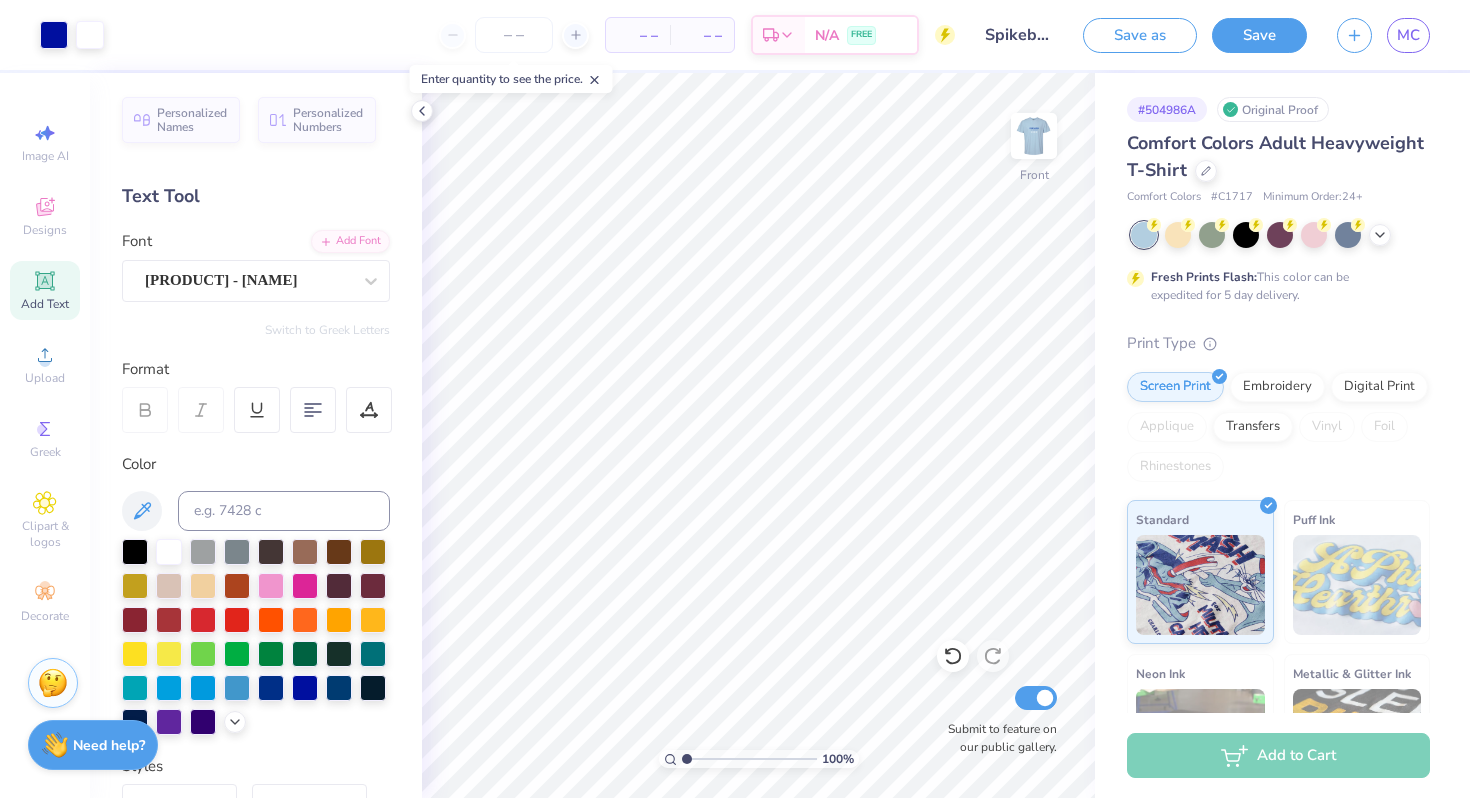 scroll, scrollTop: 0, scrollLeft: 0, axis: both 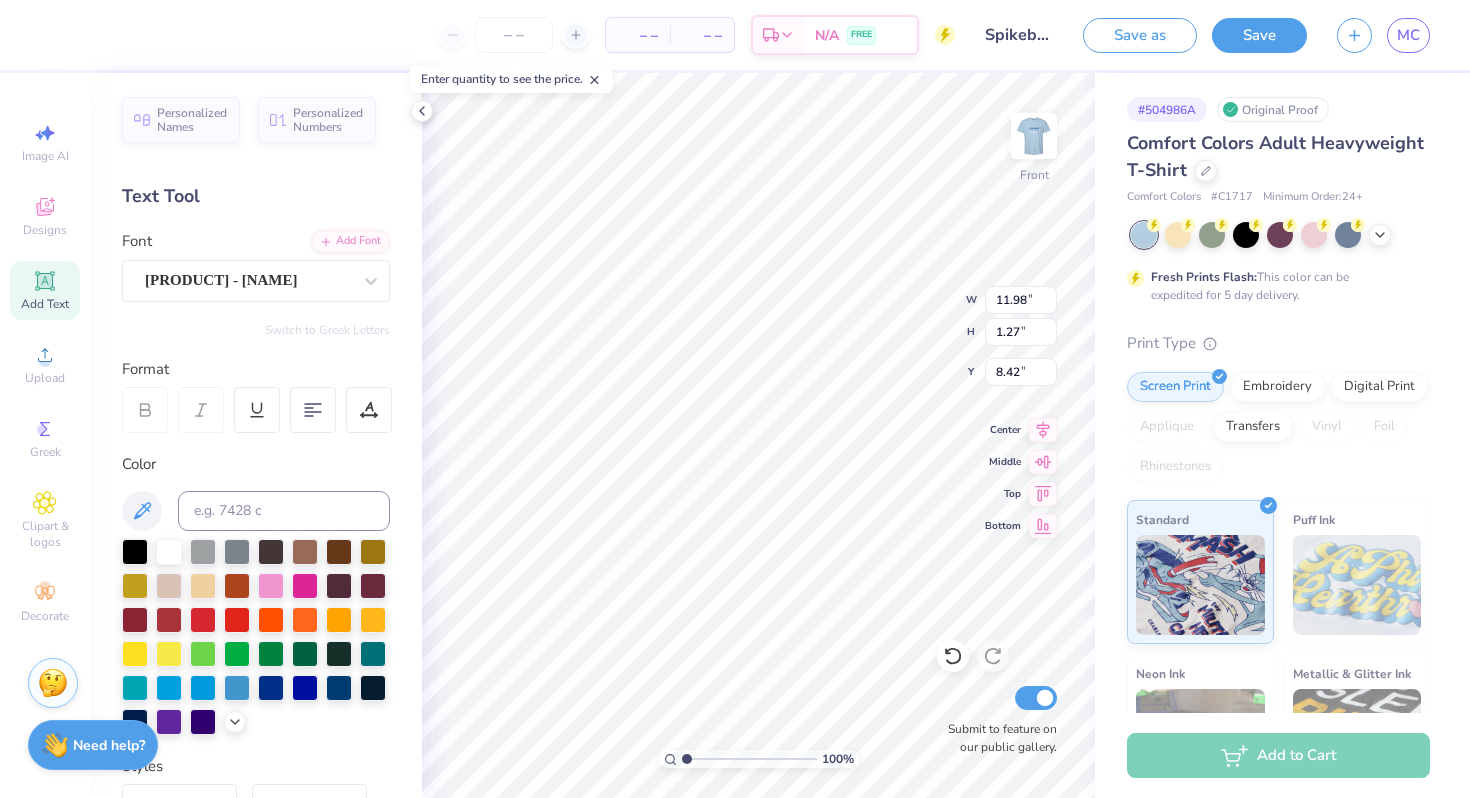 type on "6.32" 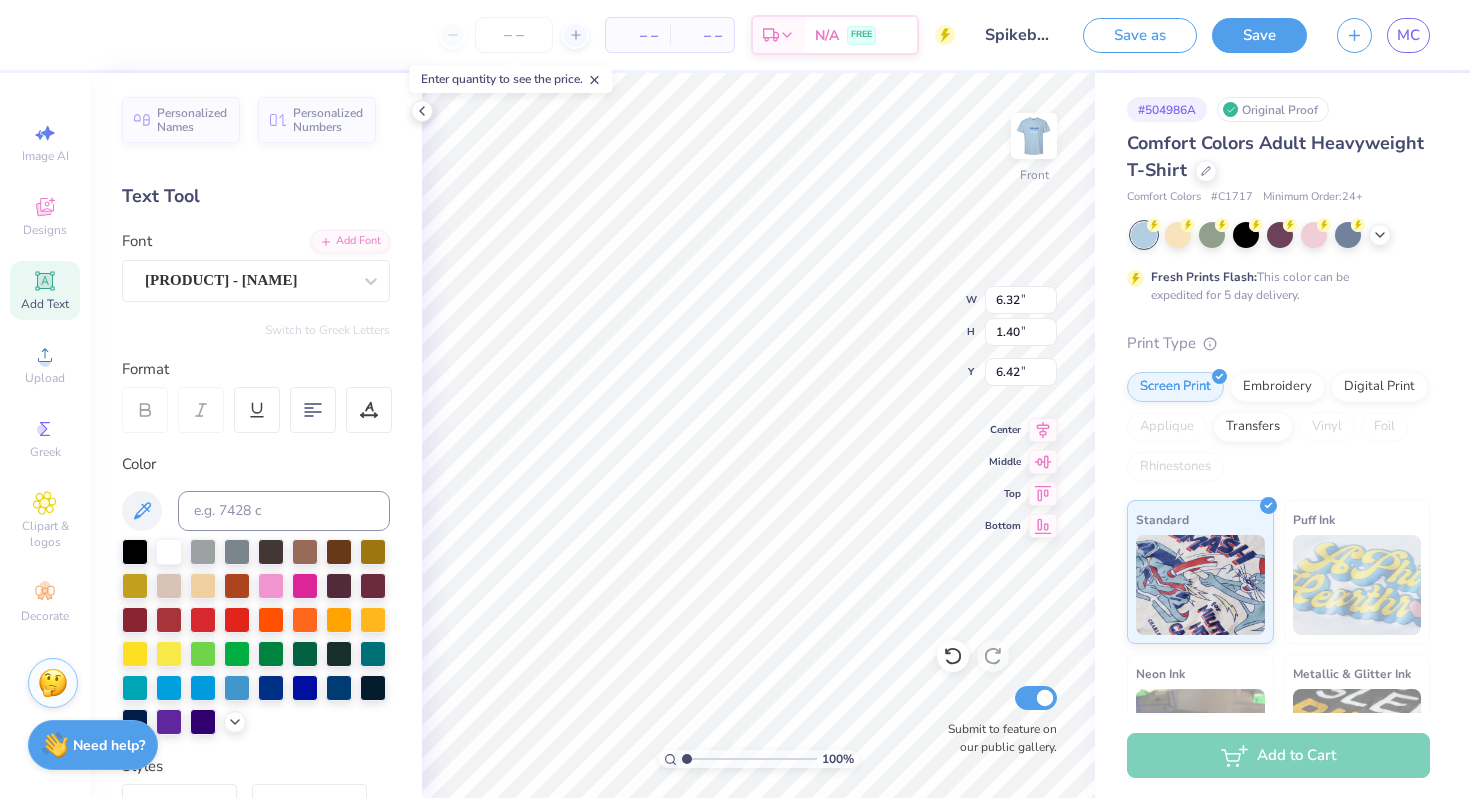 type on "6.41" 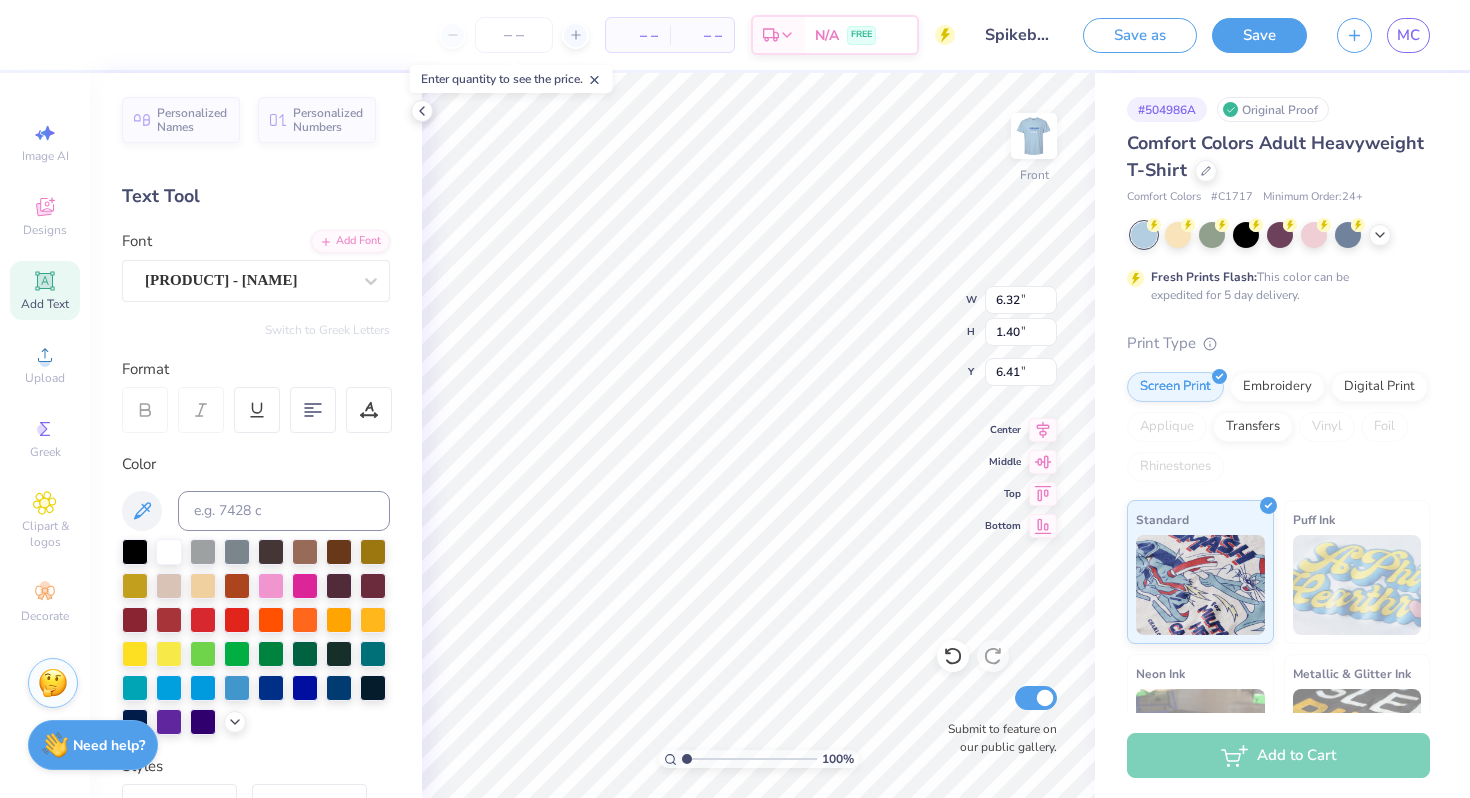 scroll, scrollTop: 0, scrollLeft: 0, axis: both 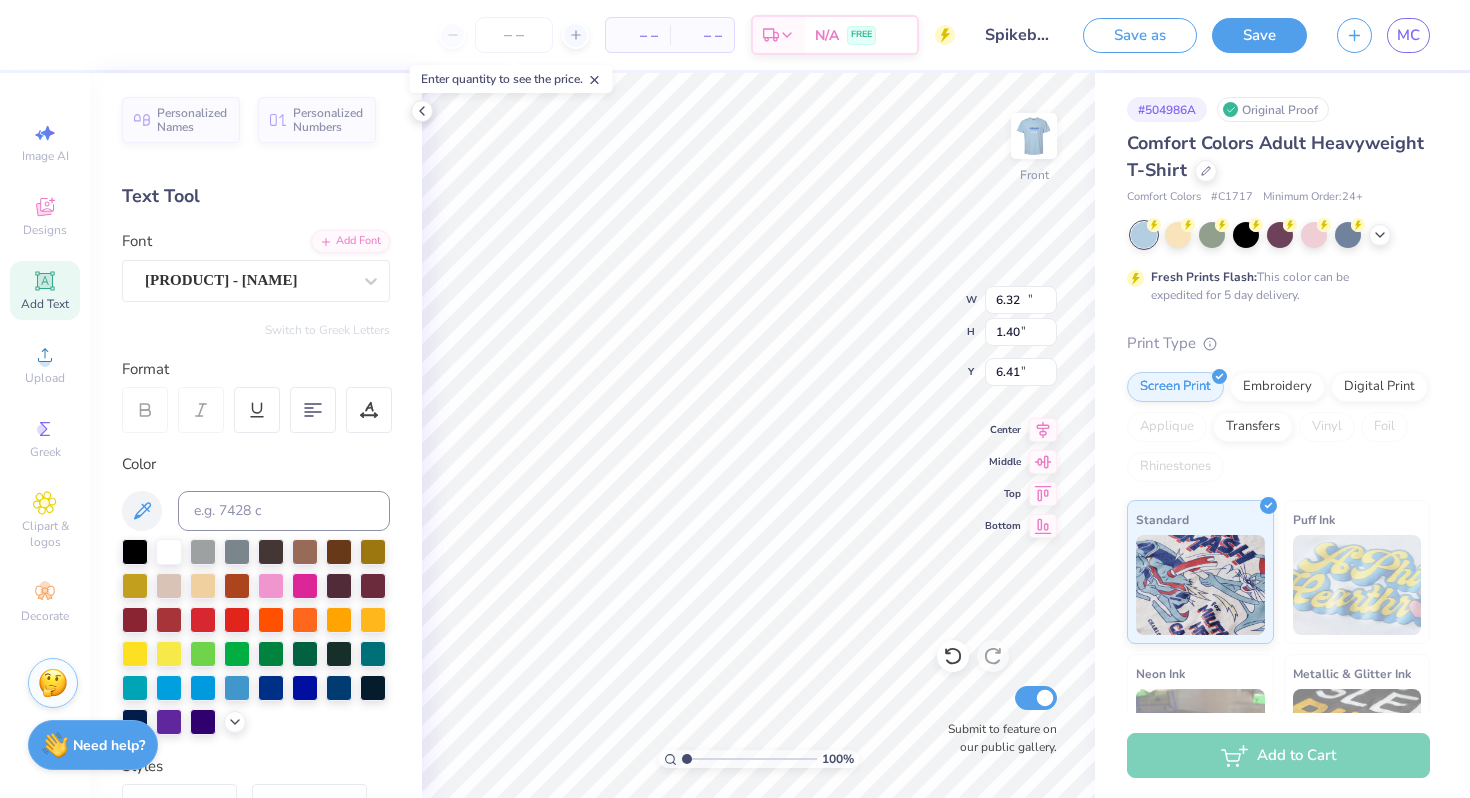 type on "11.98" 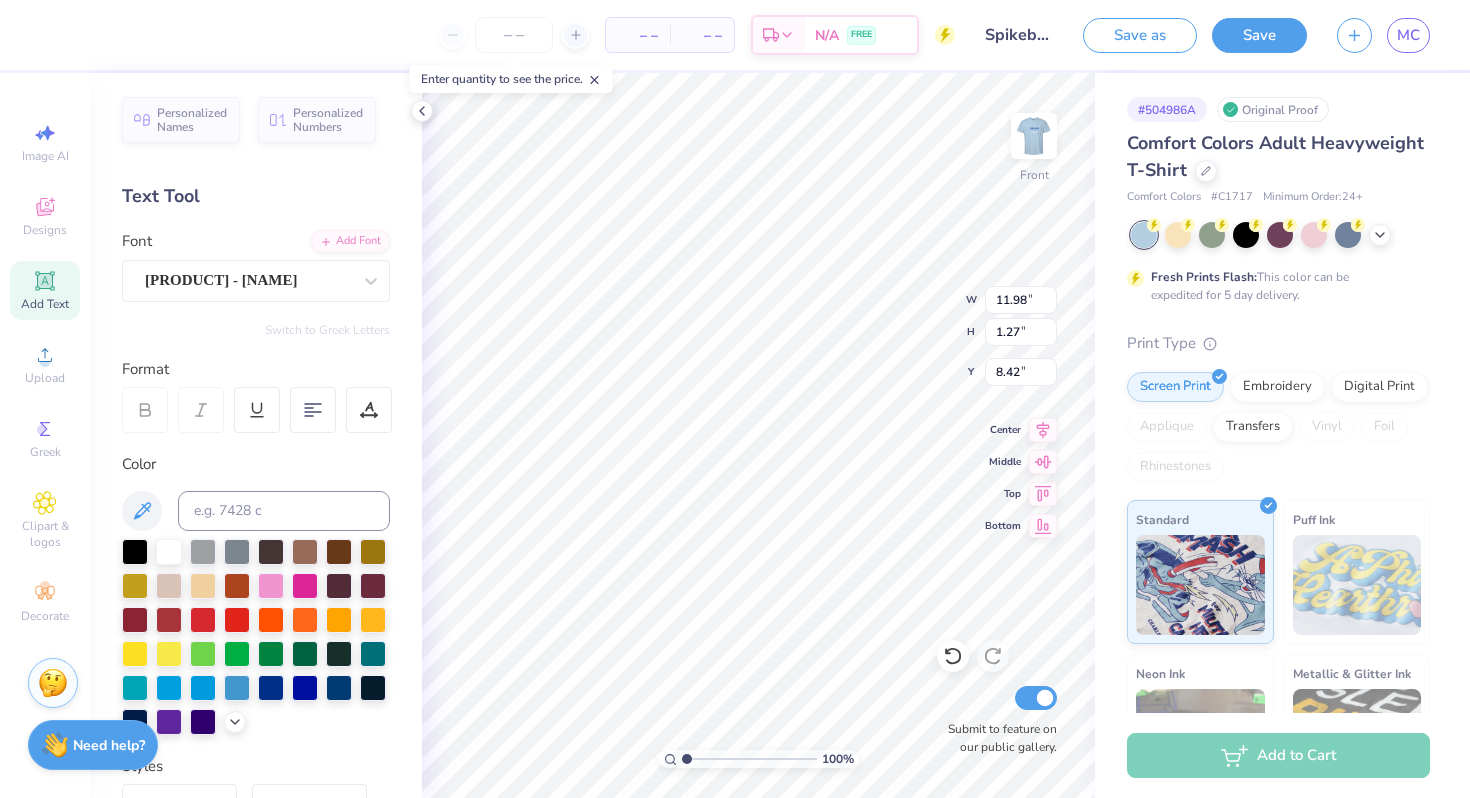 scroll, scrollTop: 0, scrollLeft: 4, axis: horizontal 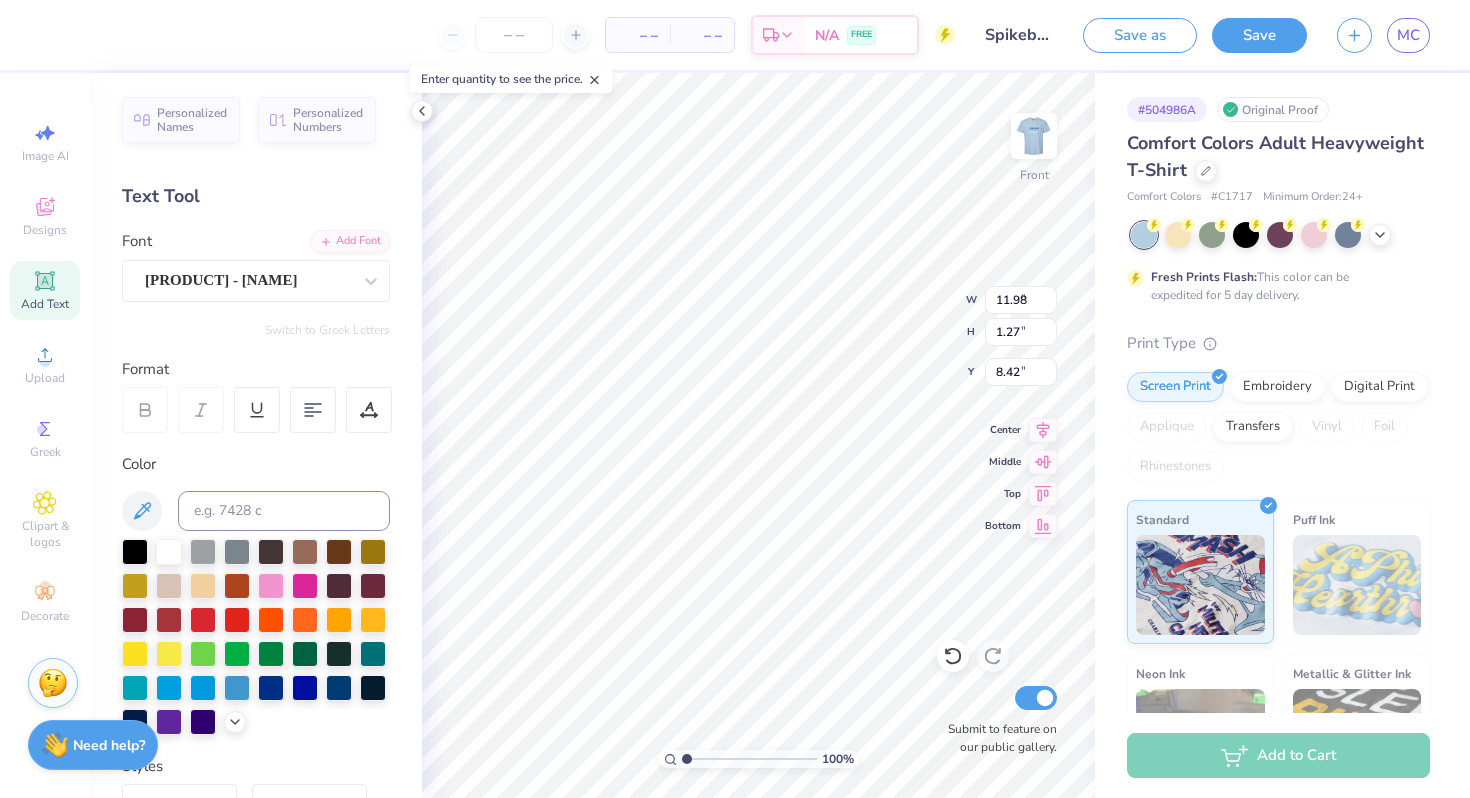 type on "5.33" 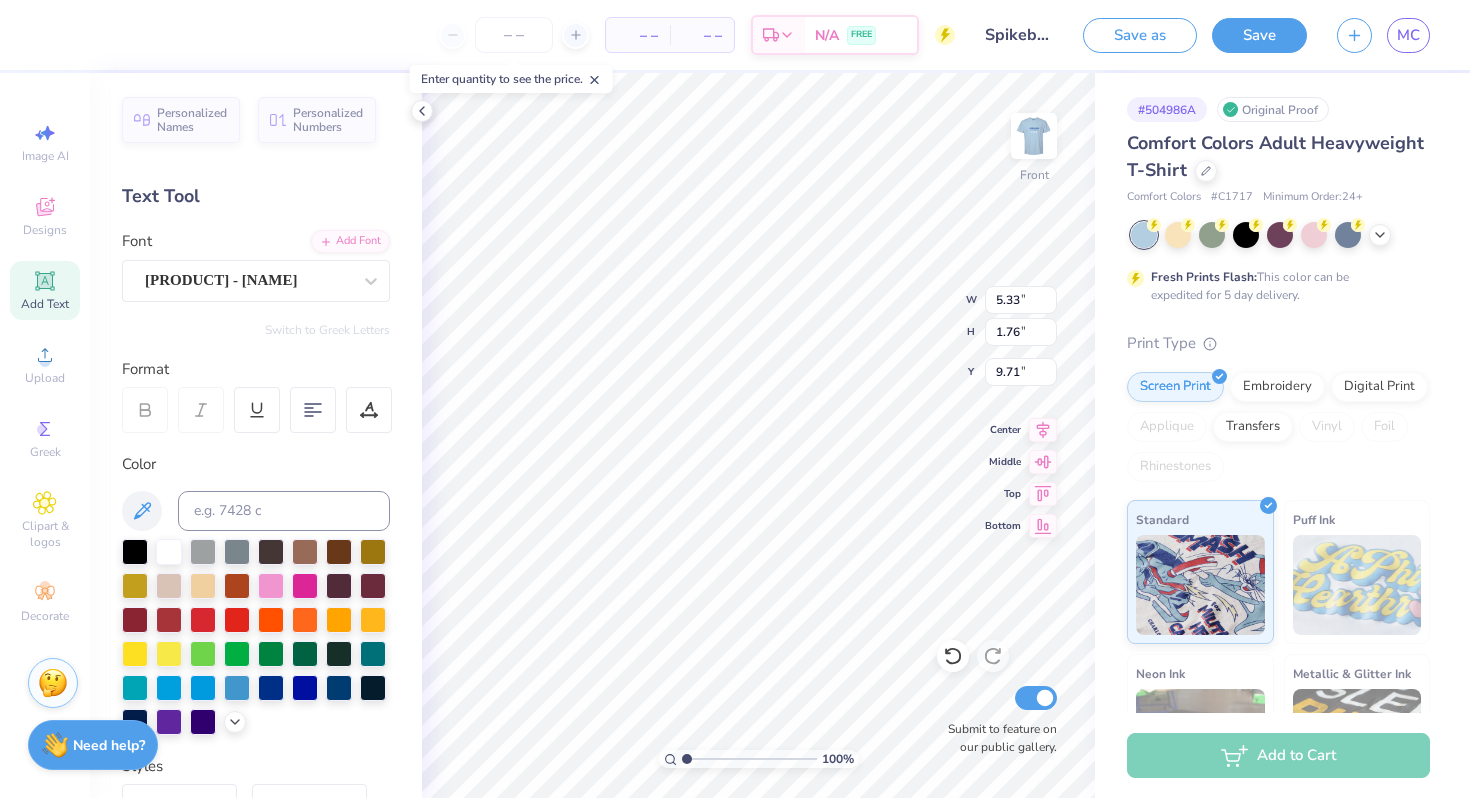 type on "4.42" 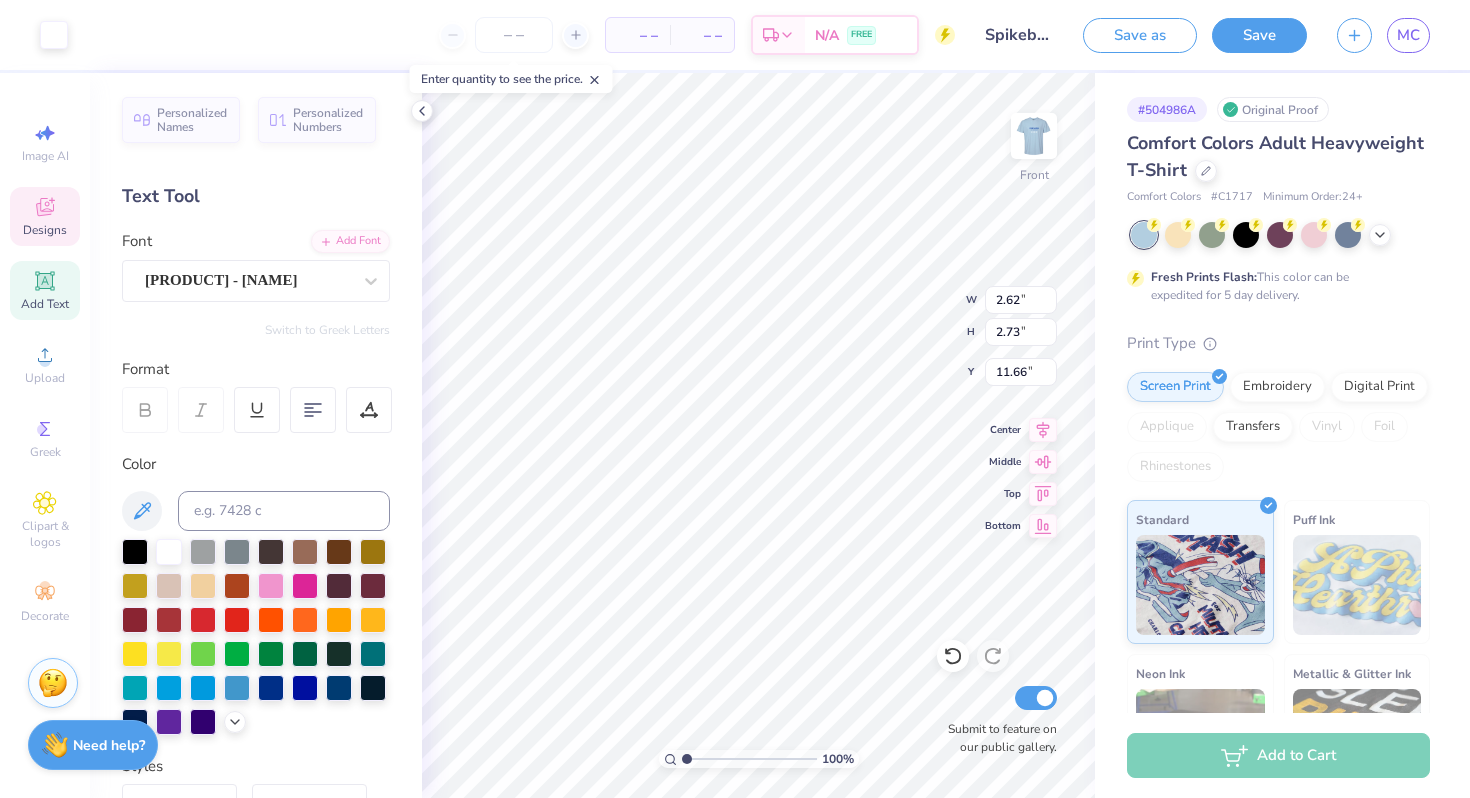 type on "11.66" 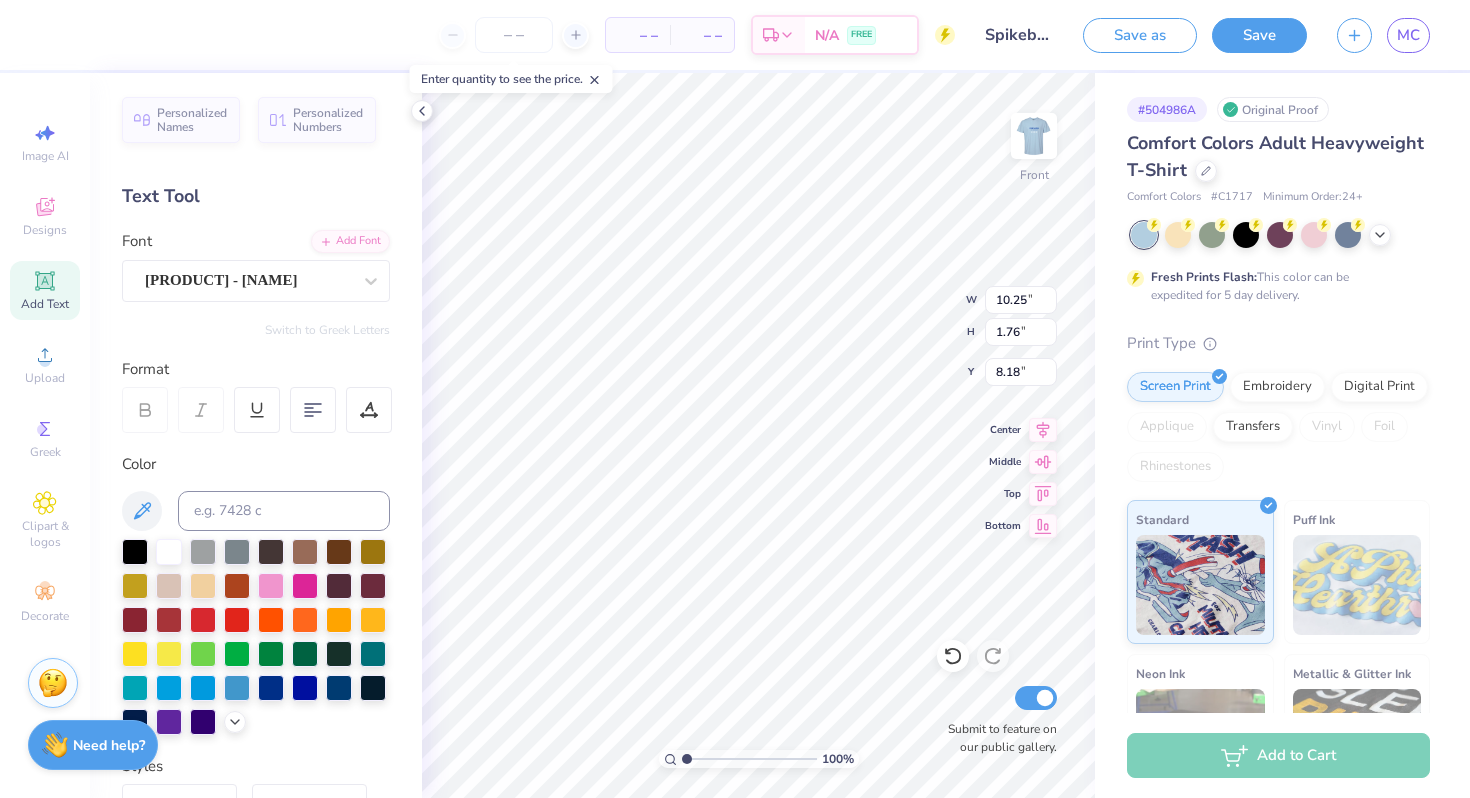 type on "4.42" 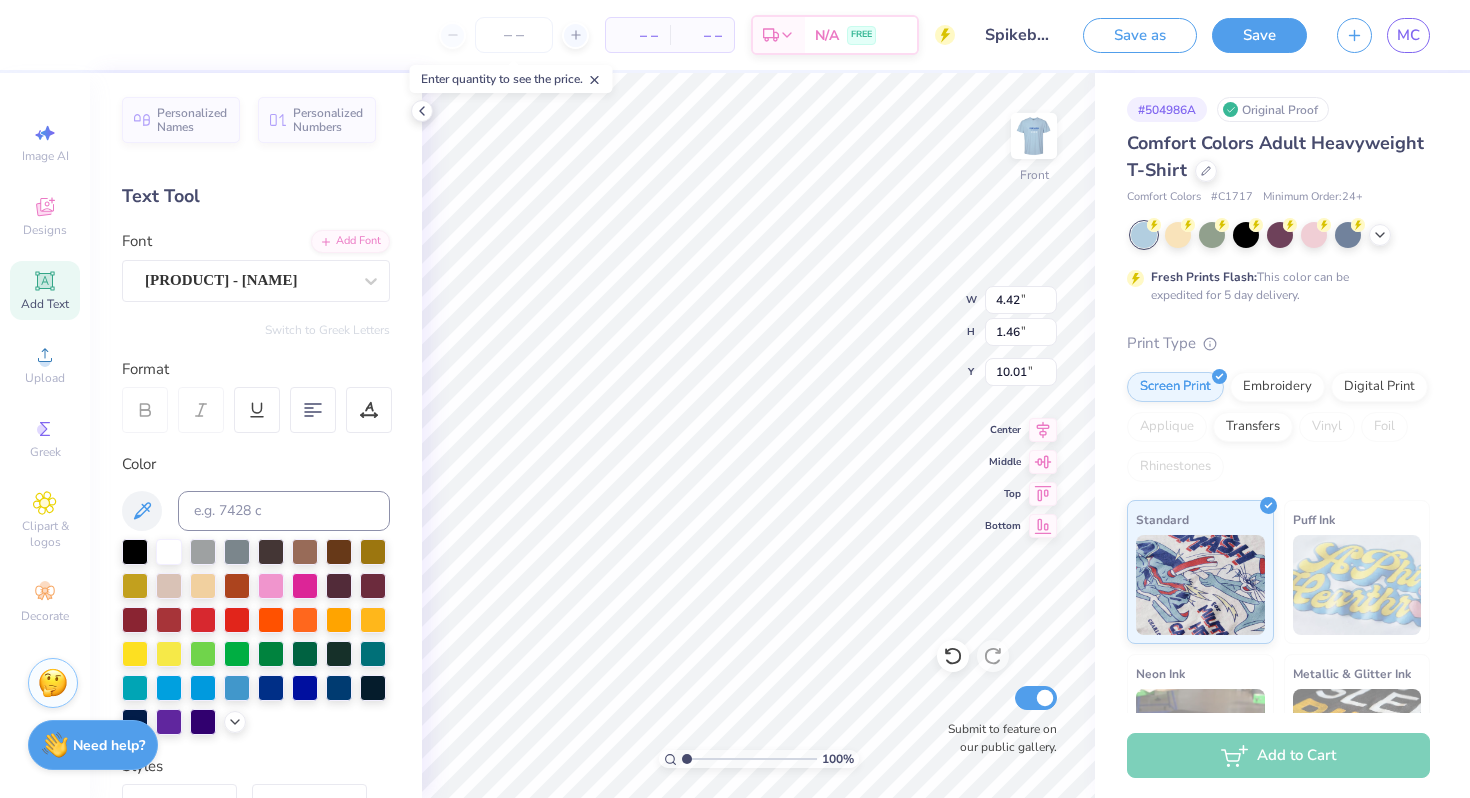 type on "9.91" 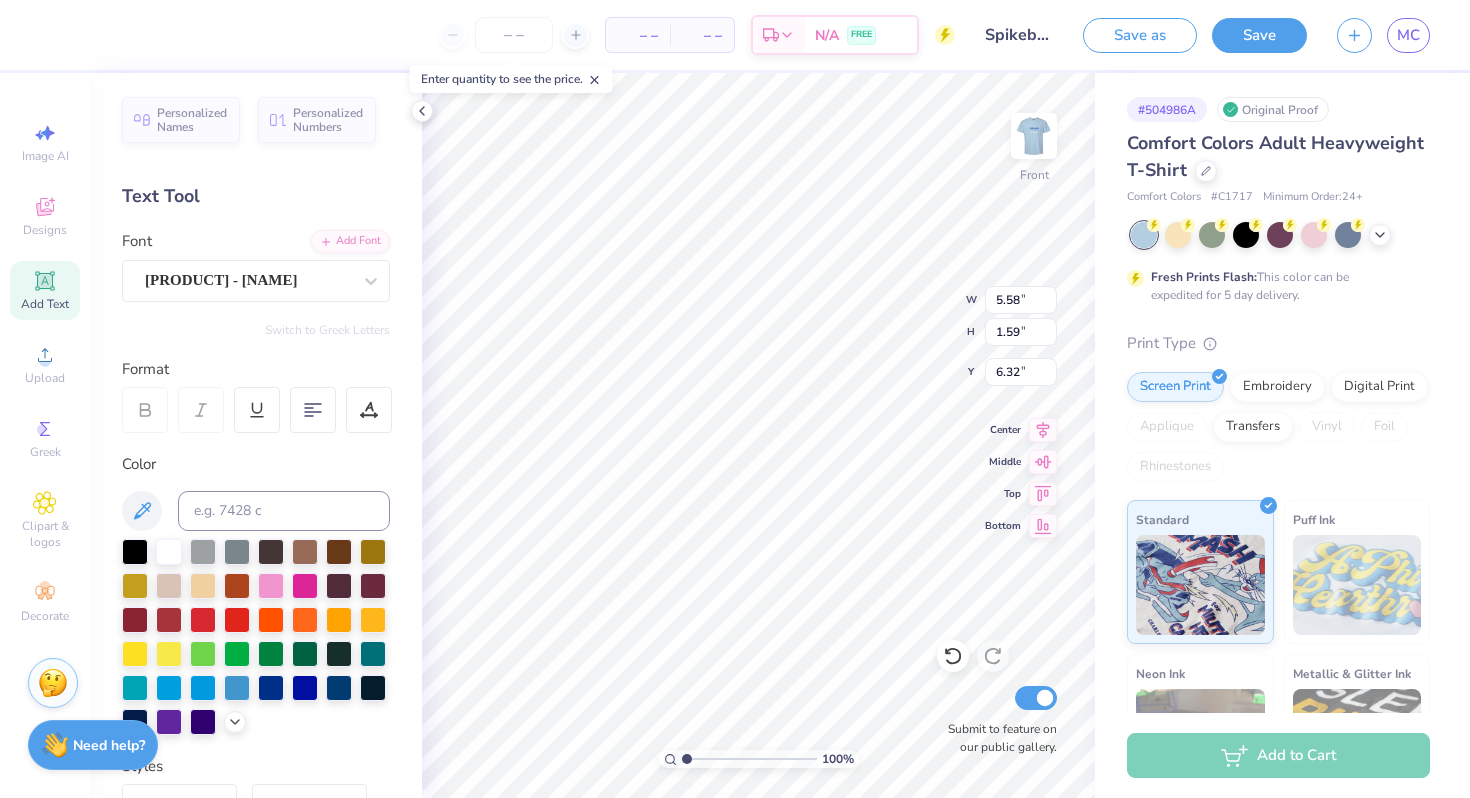type on "10.25" 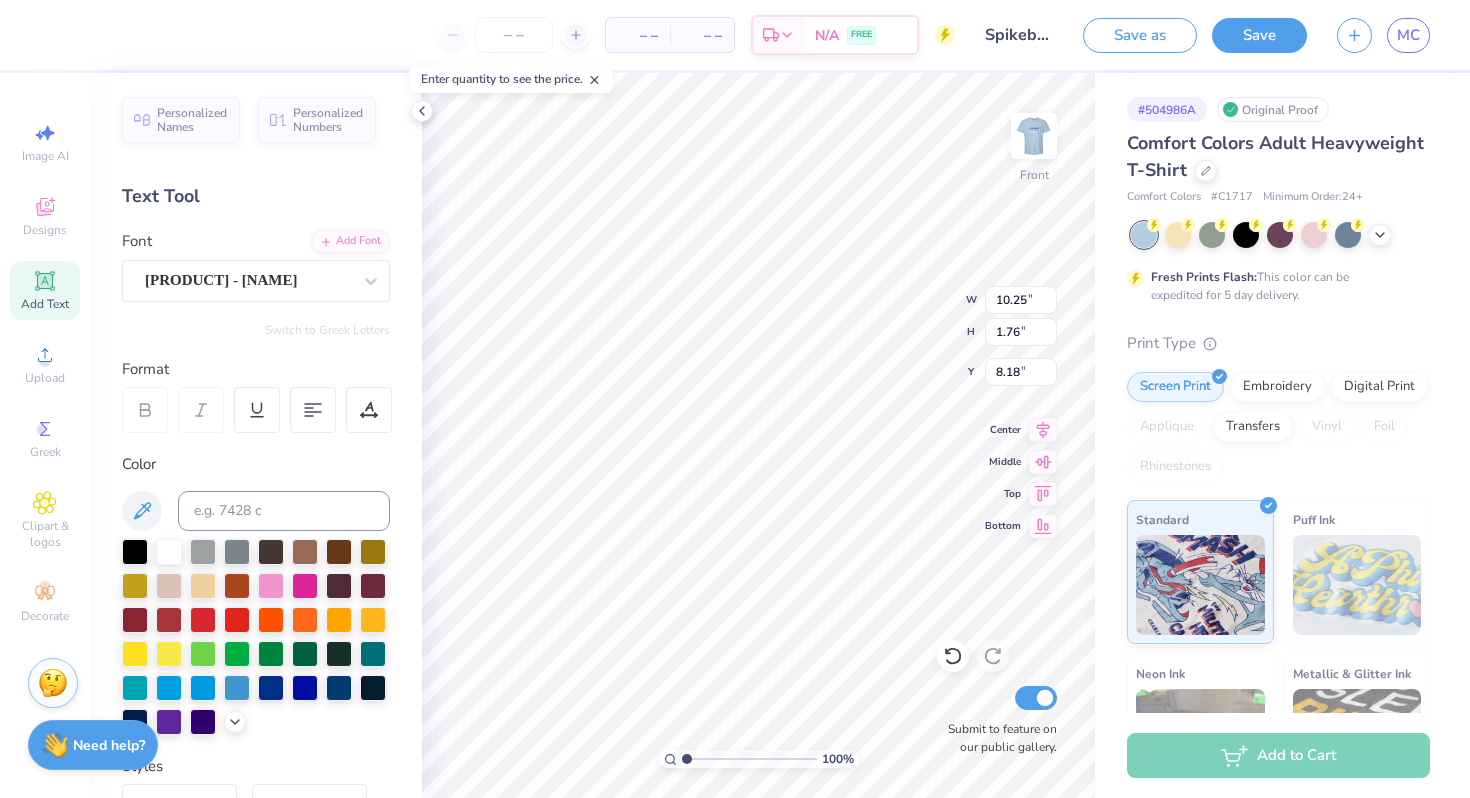type on "7.91" 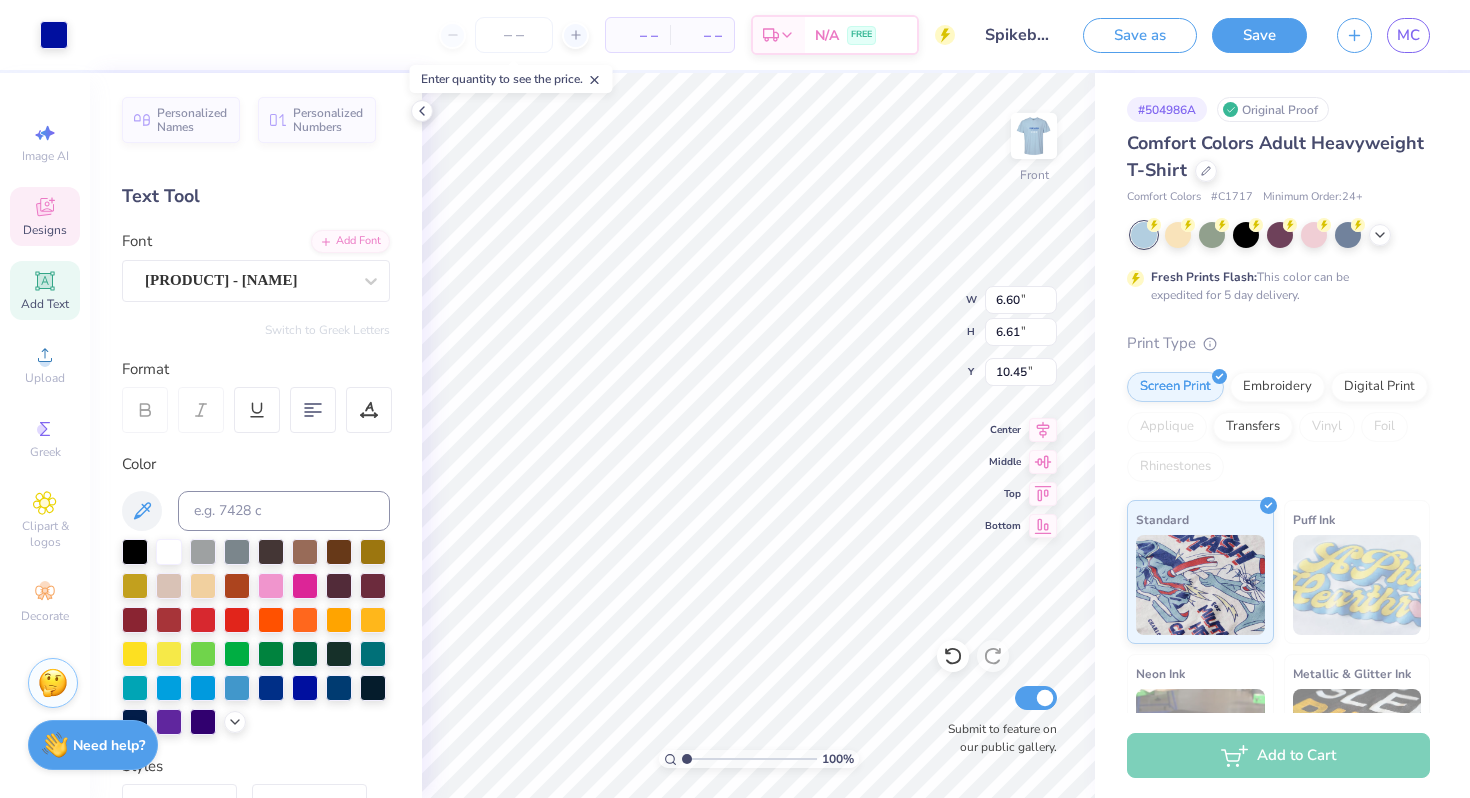 type on "6.60" 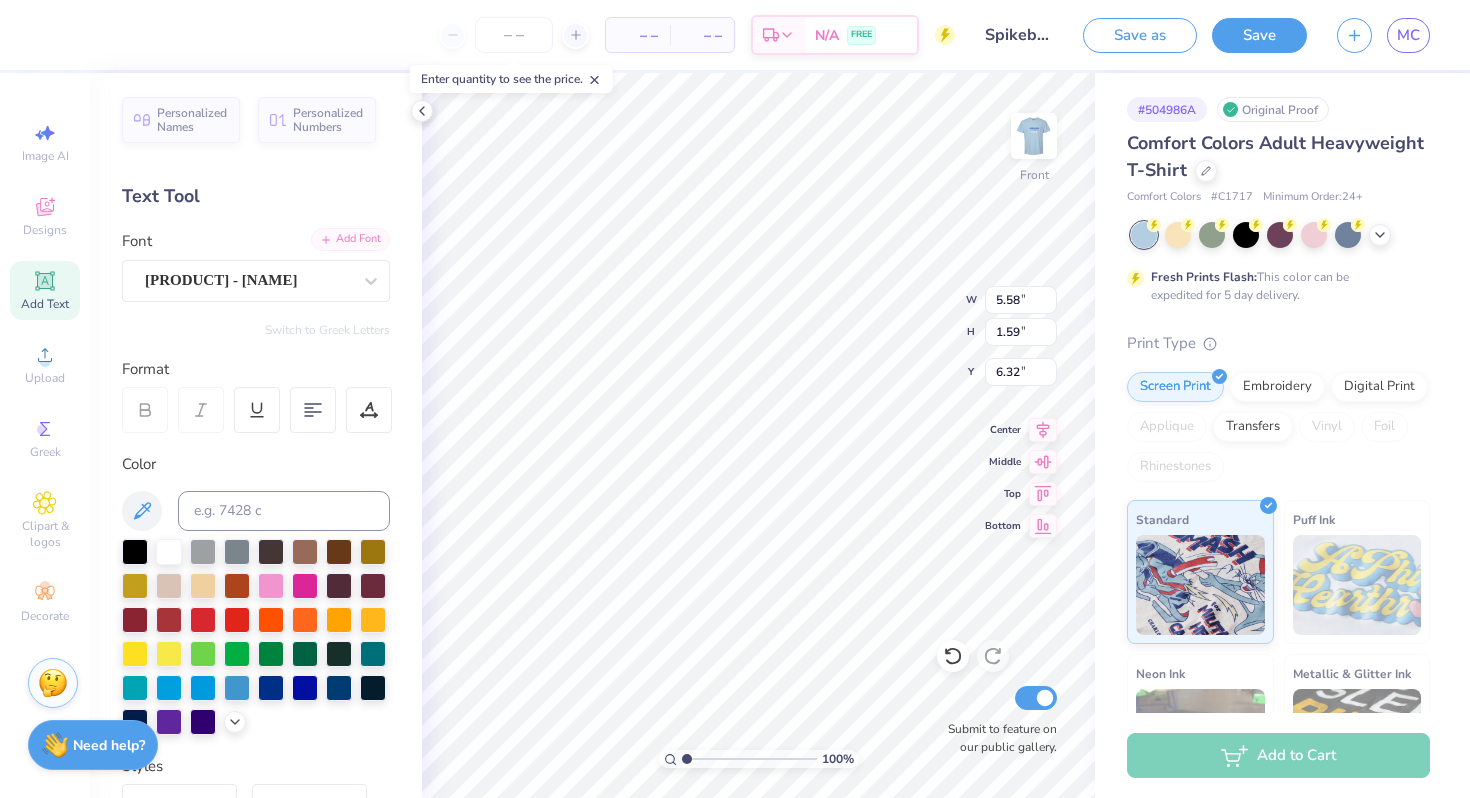 scroll, scrollTop: 0, scrollLeft: 0, axis: both 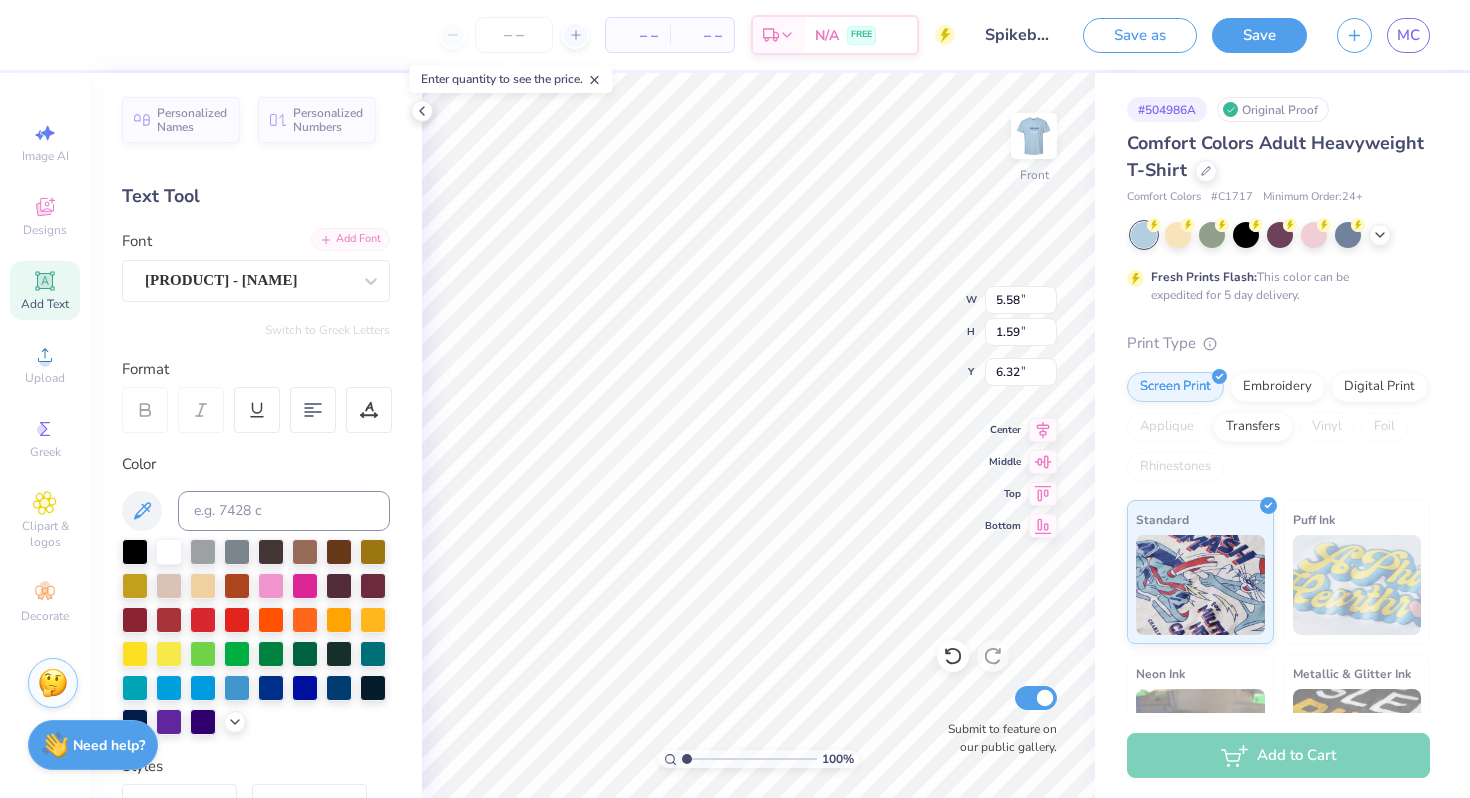 type on "Pi Beta Phi" 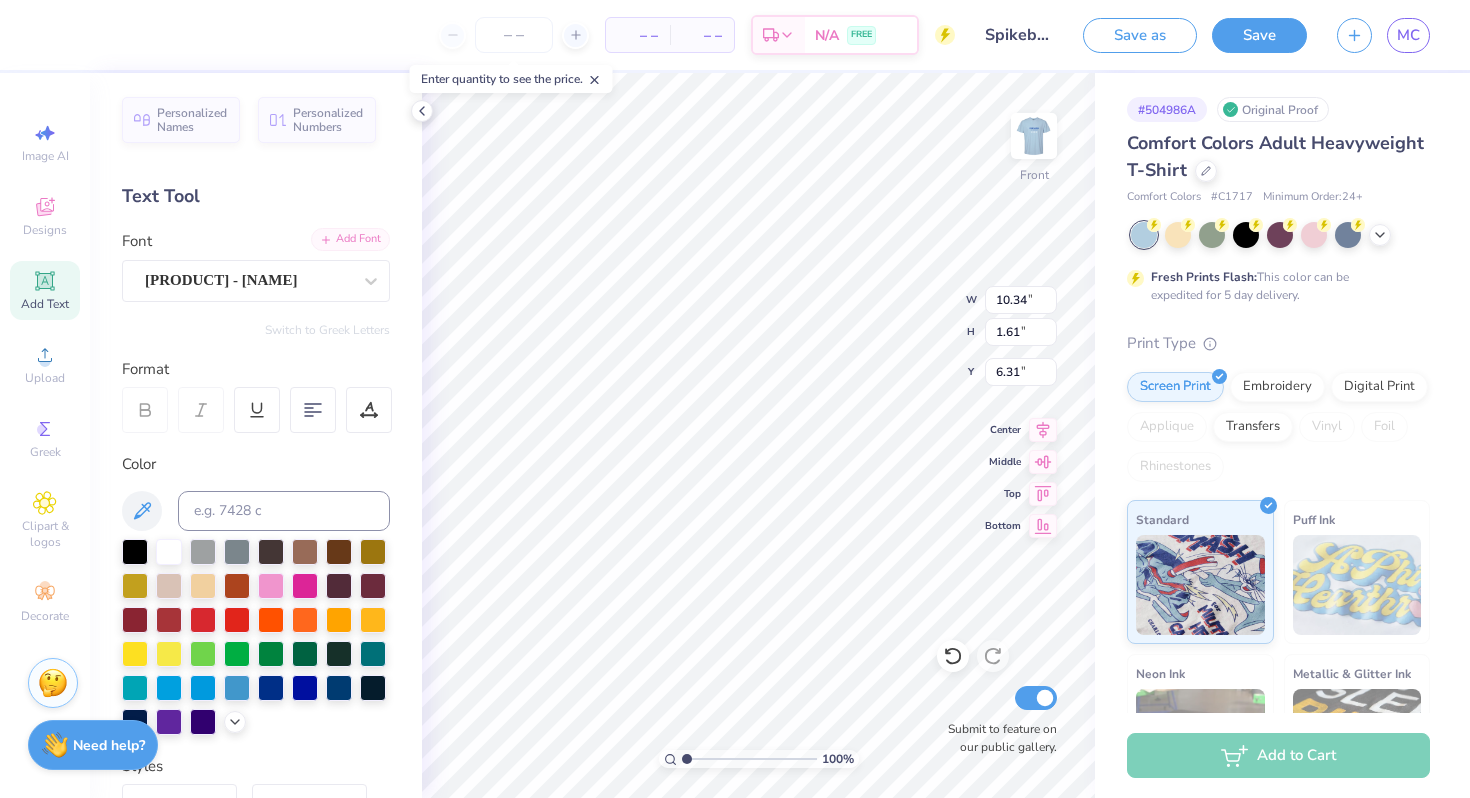 type on "6.30" 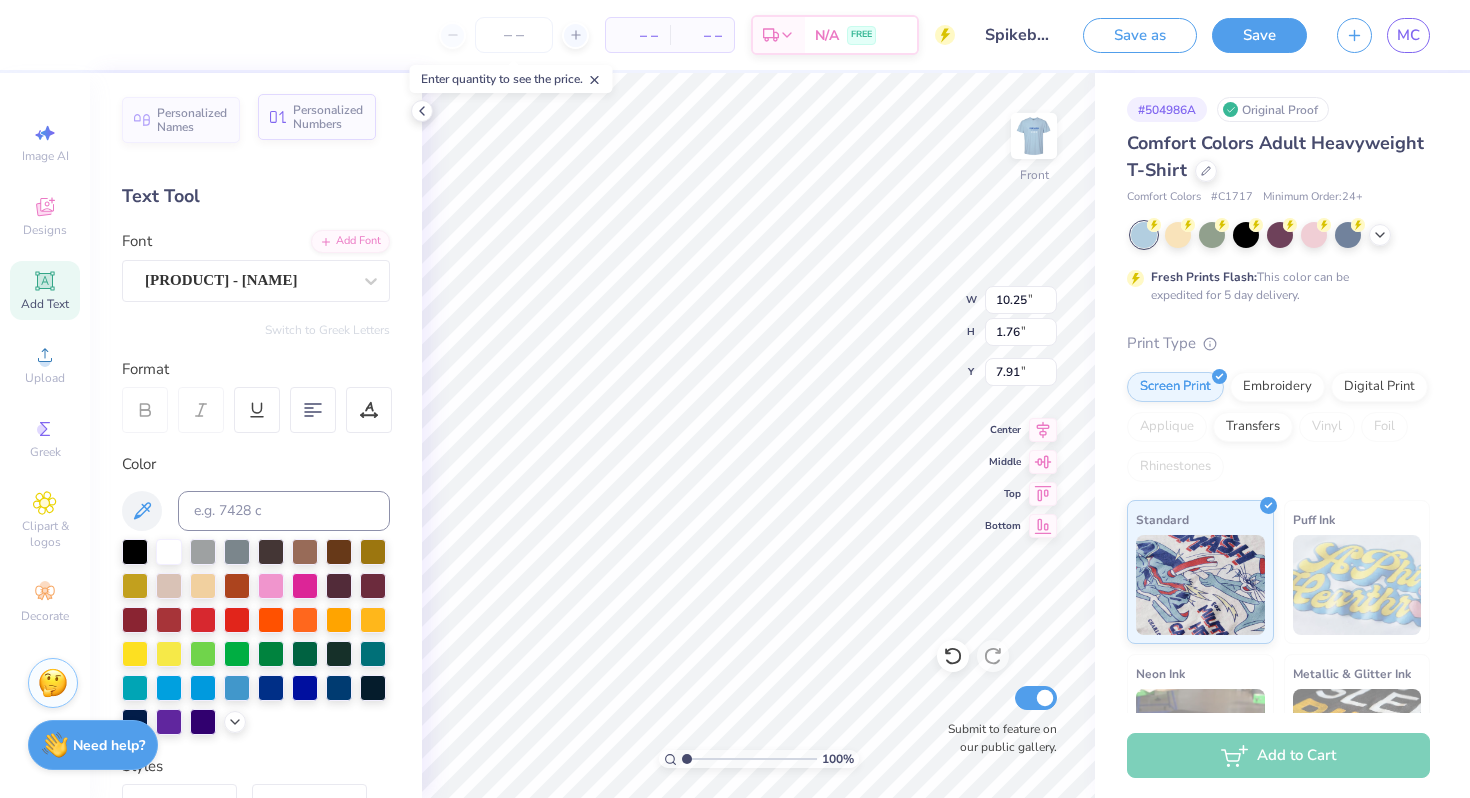 type on "9.67" 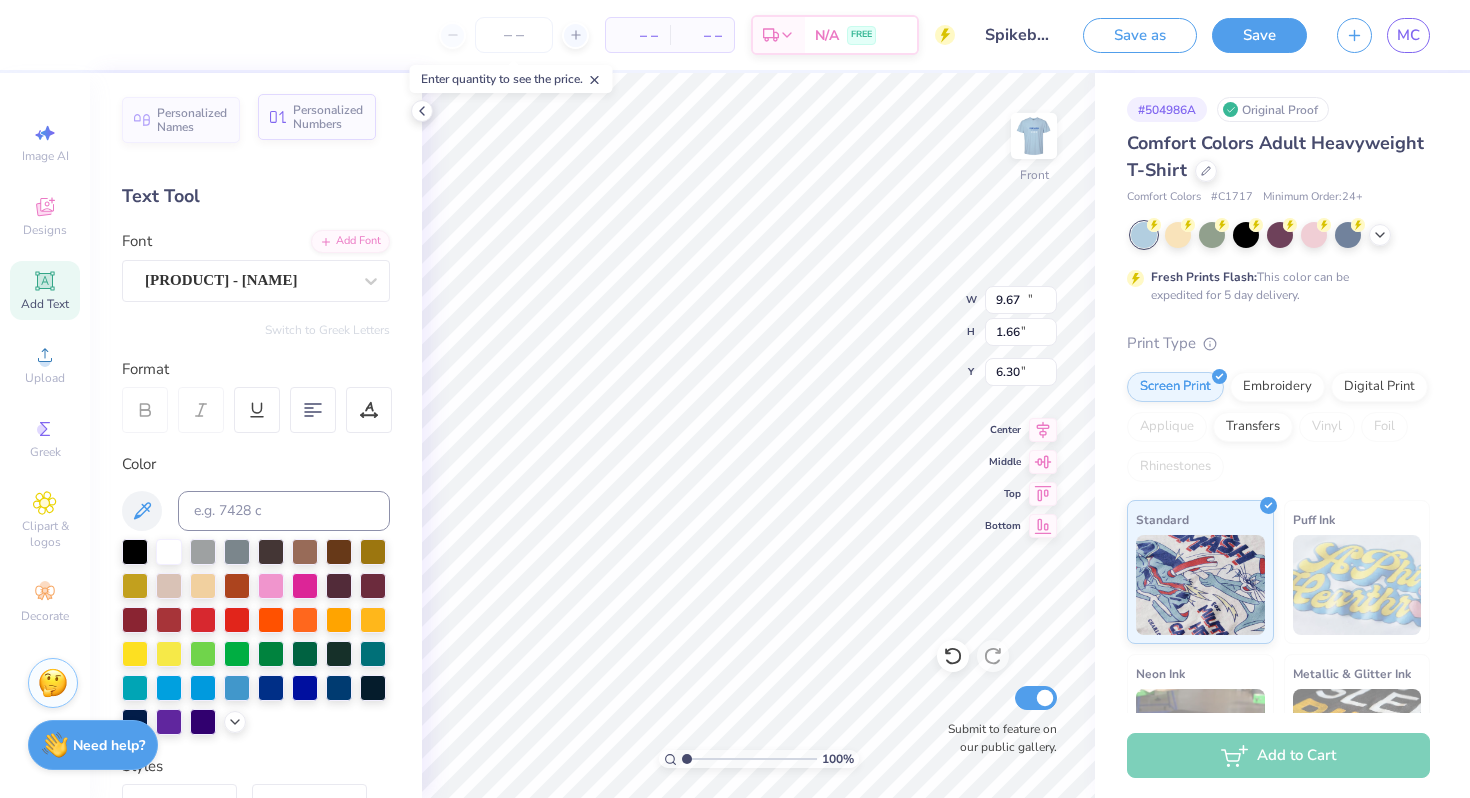 type on "10.34" 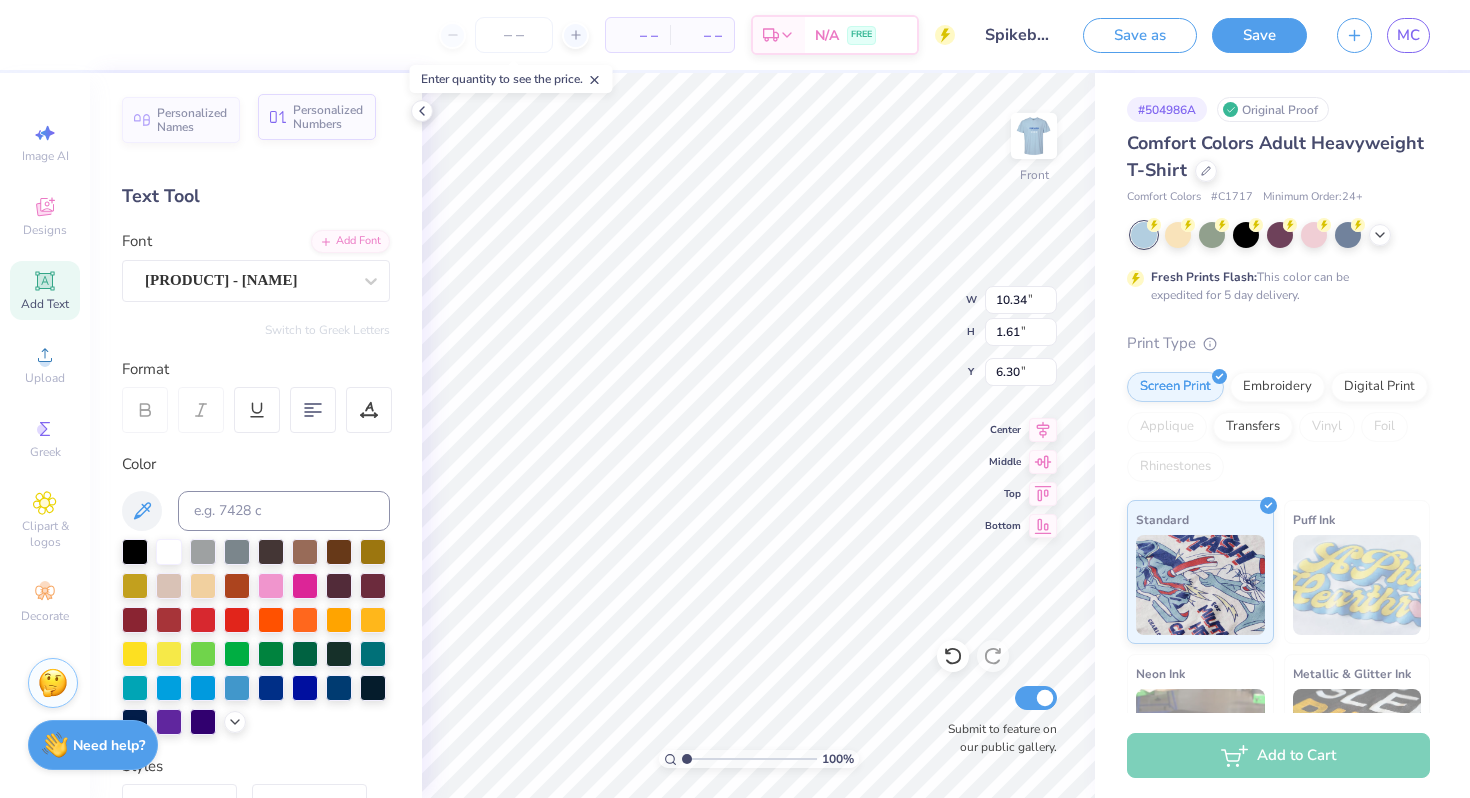 type on "9.63" 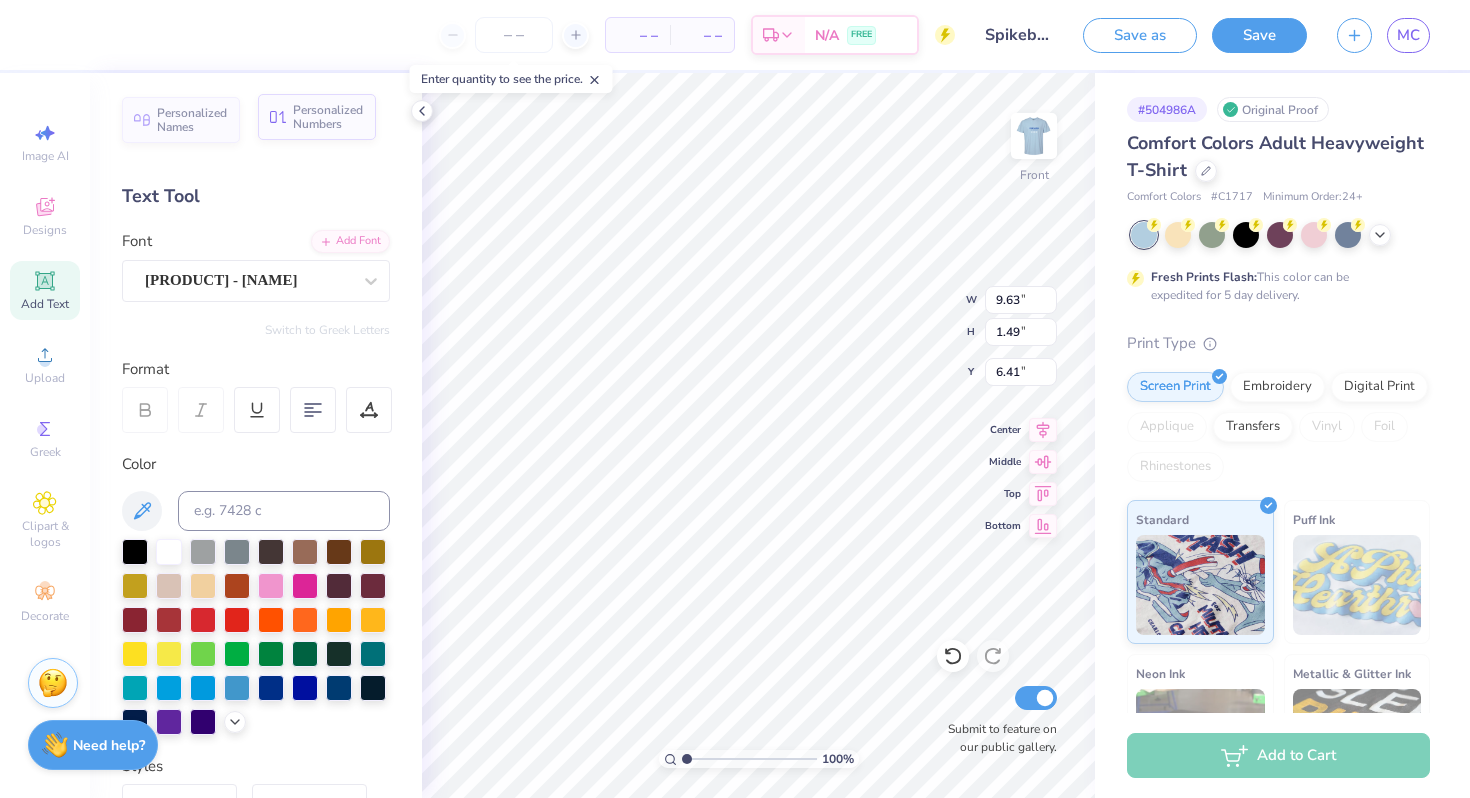 scroll, scrollTop: 0, scrollLeft: 3, axis: horizontal 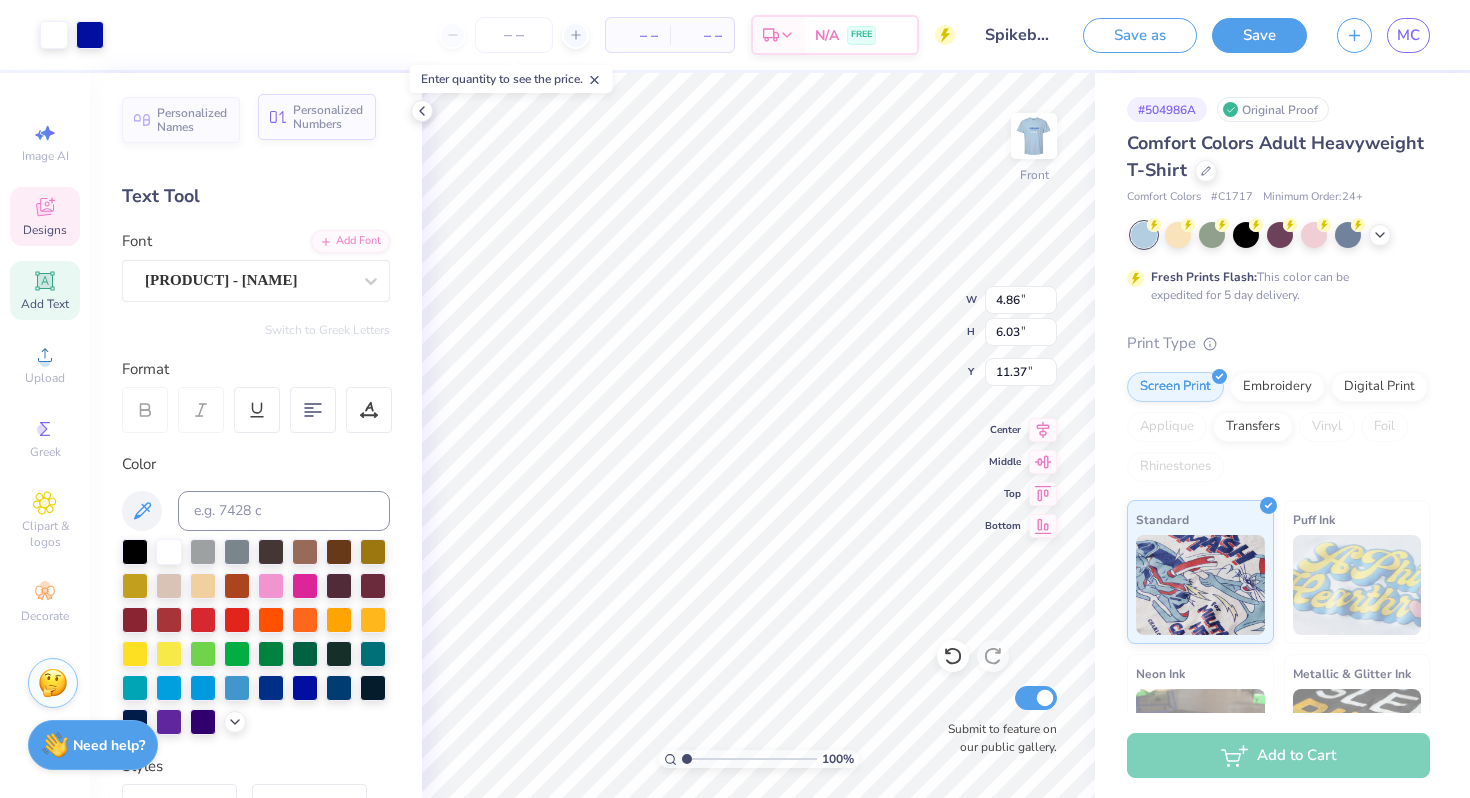type on "10.74" 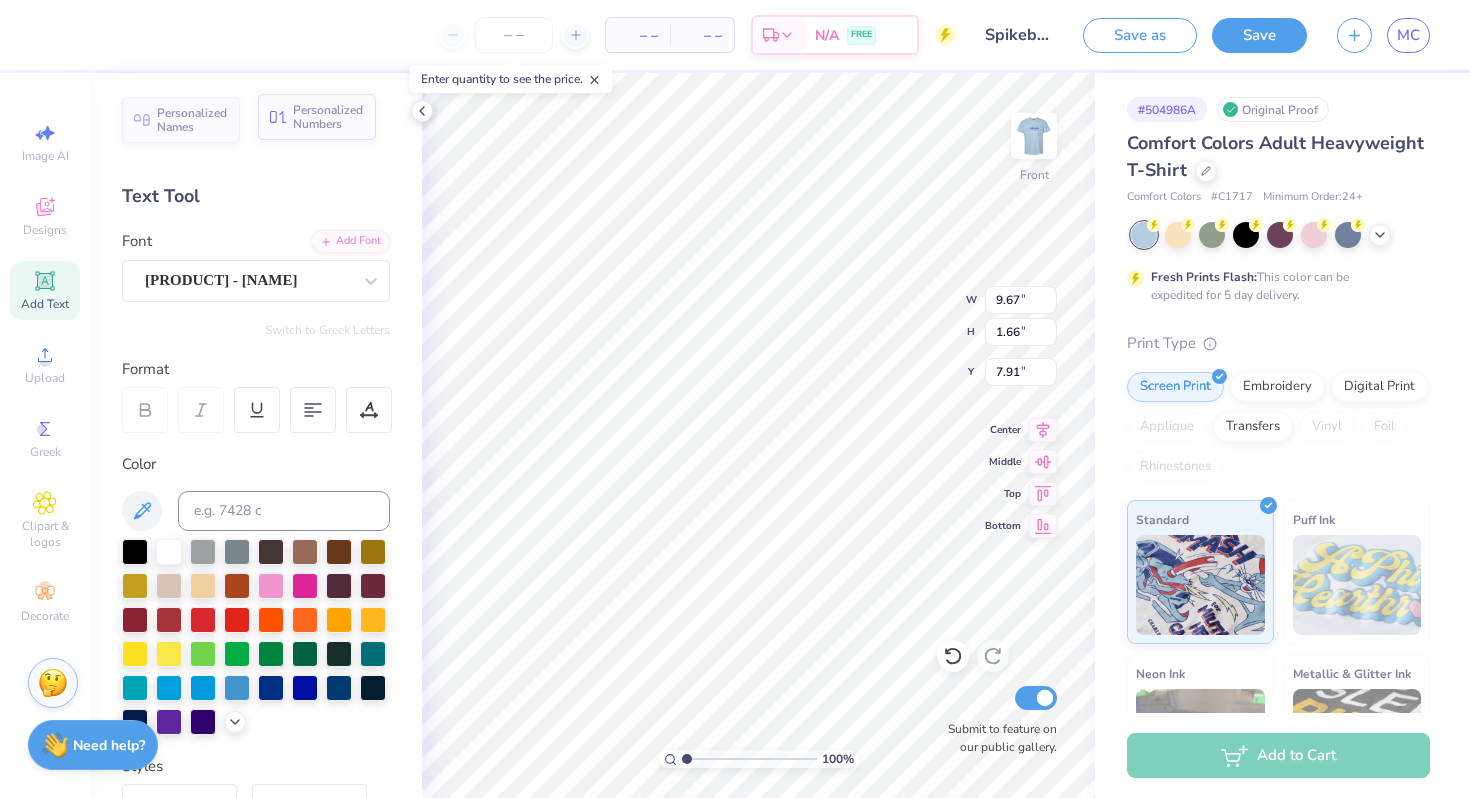 type on "9.63" 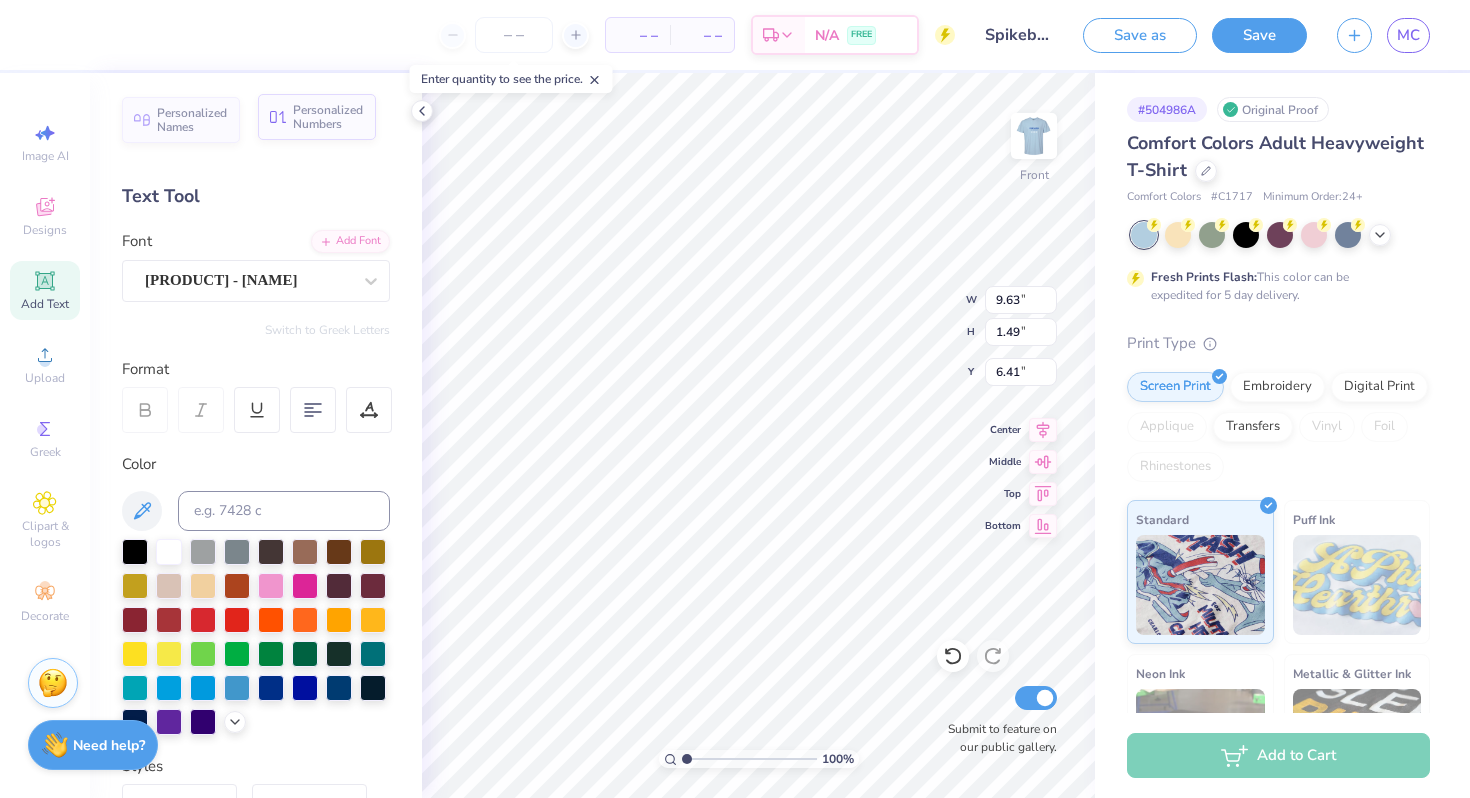 type on "9.45" 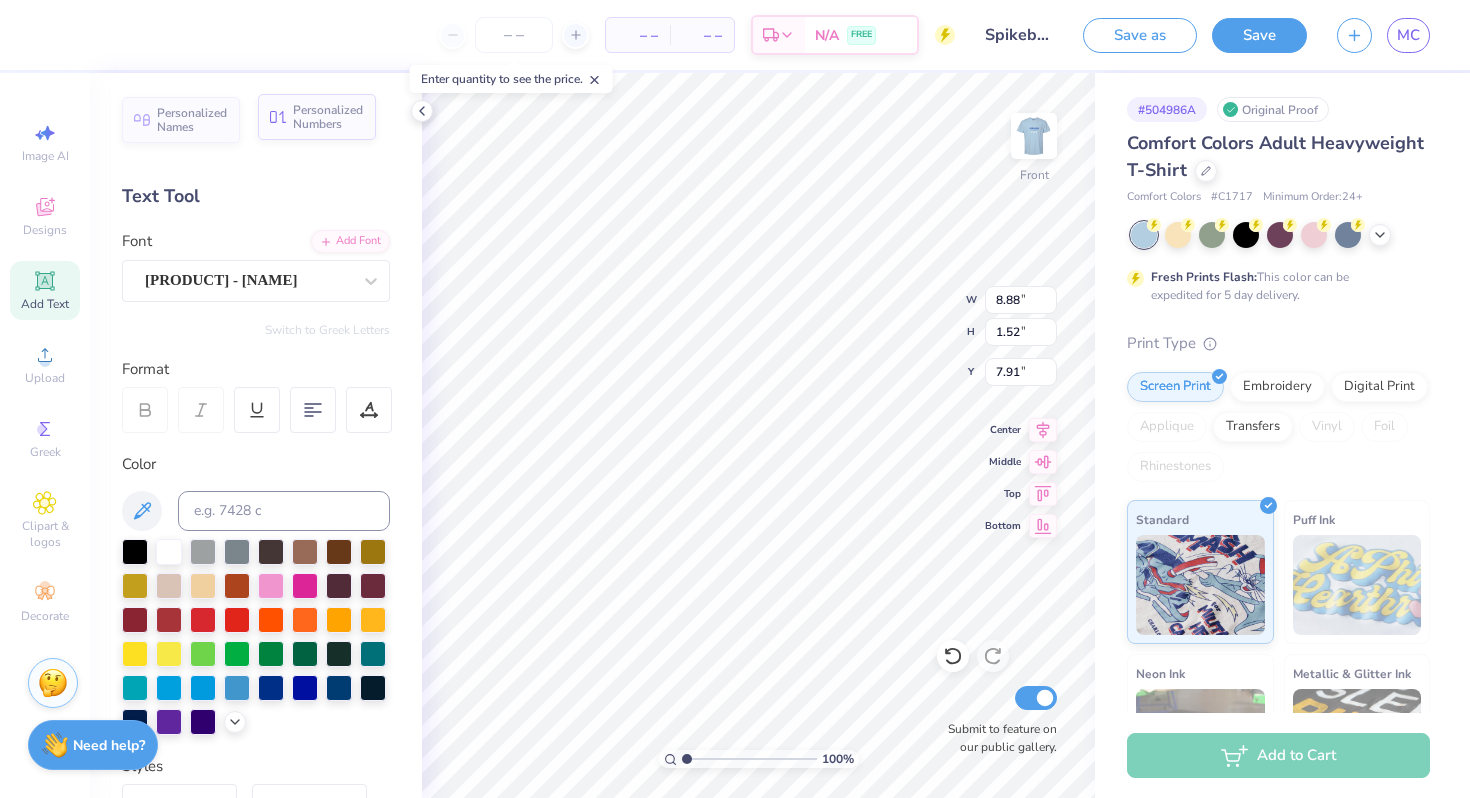 type on "8.88" 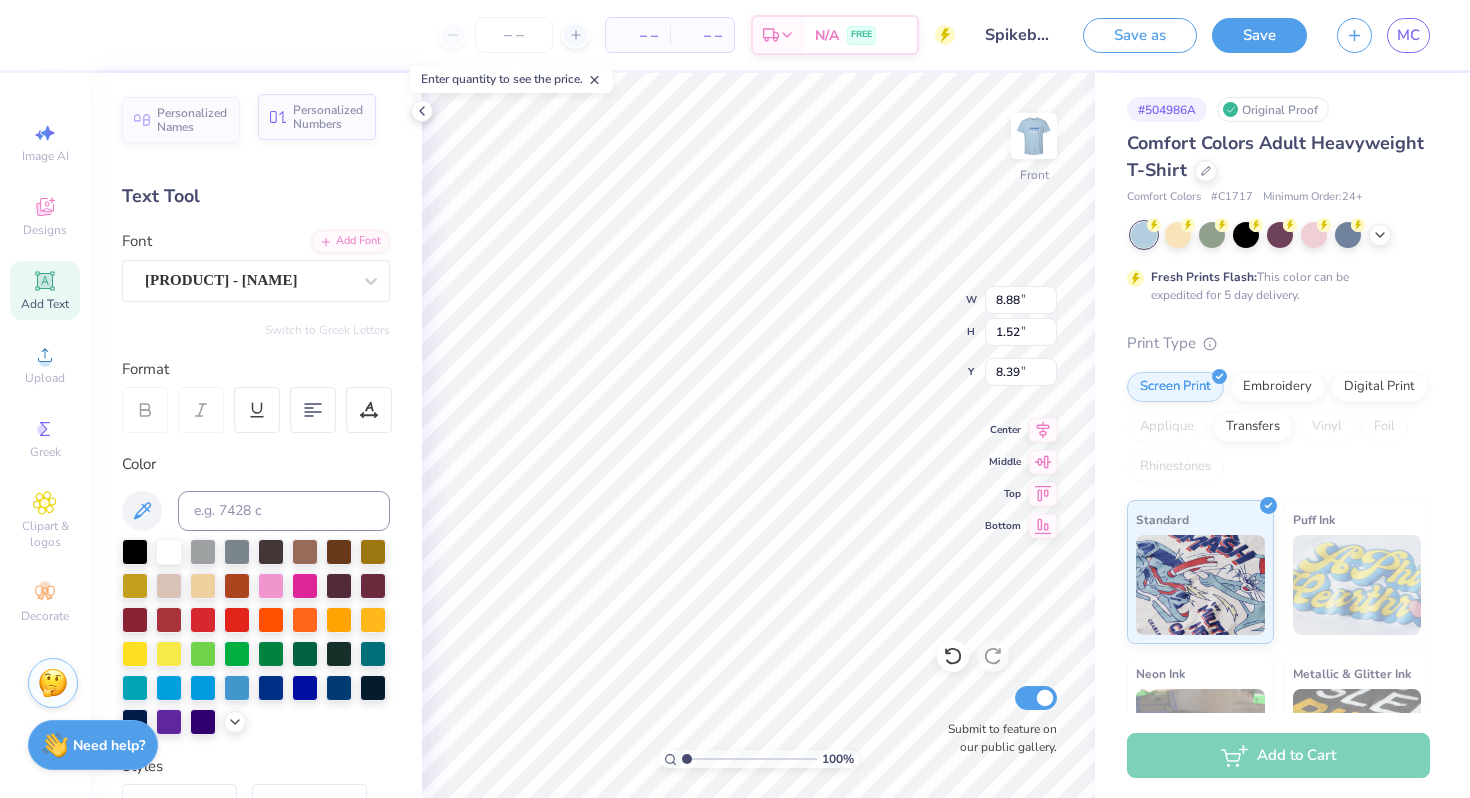 type on "8.39" 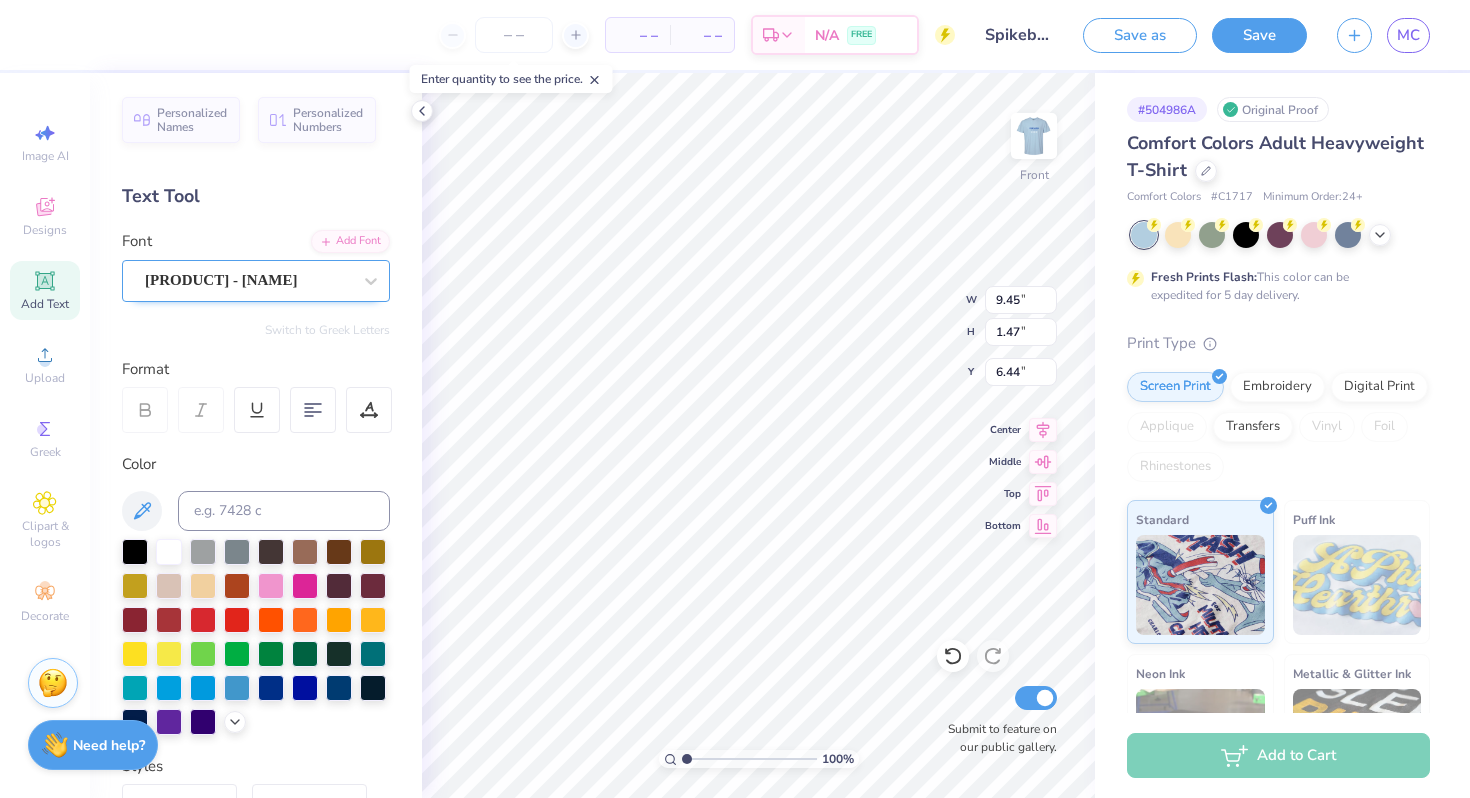 click on "[PRODUCT] - [NAME]" at bounding box center (248, 280) 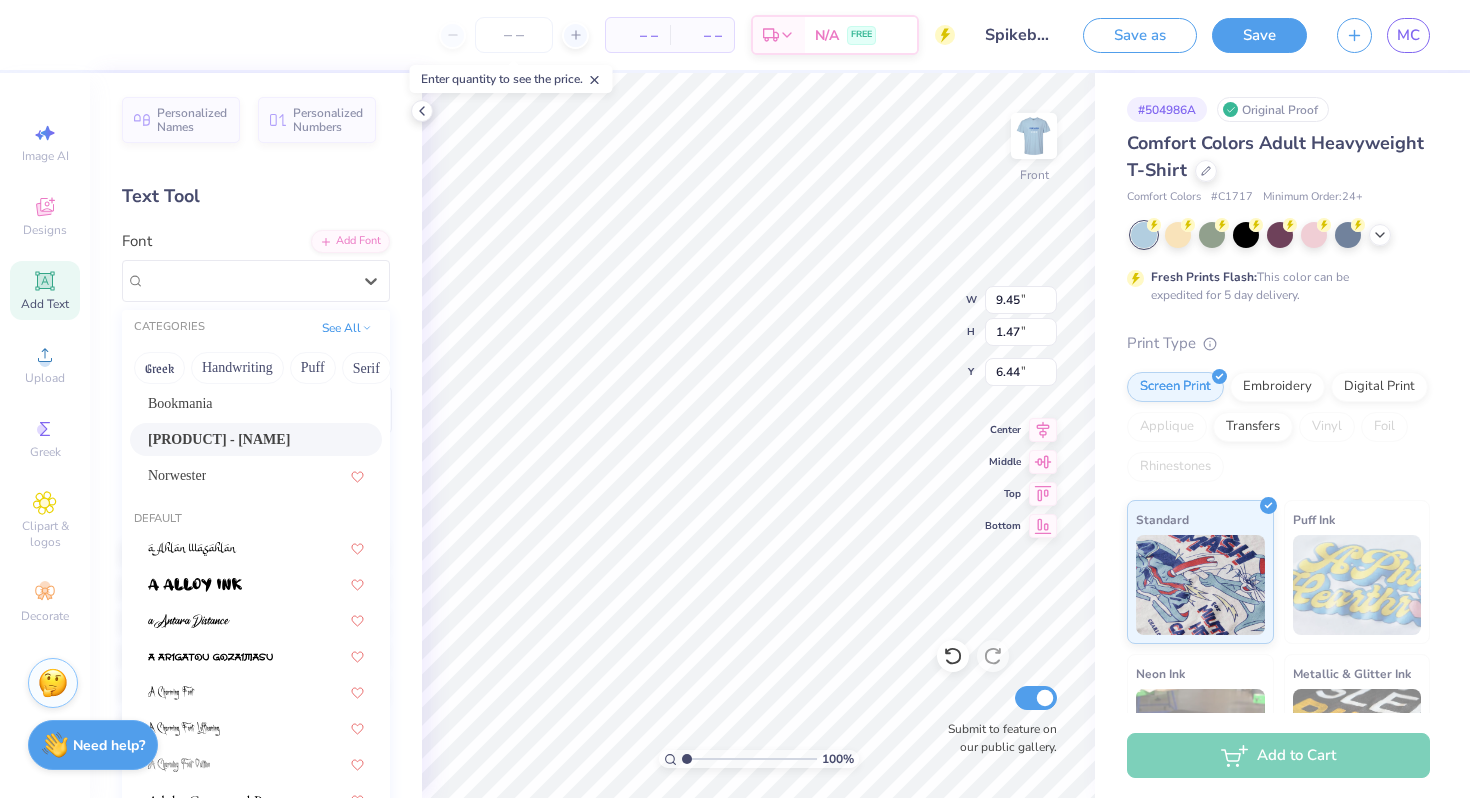 scroll, scrollTop: 69, scrollLeft: 0, axis: vertical 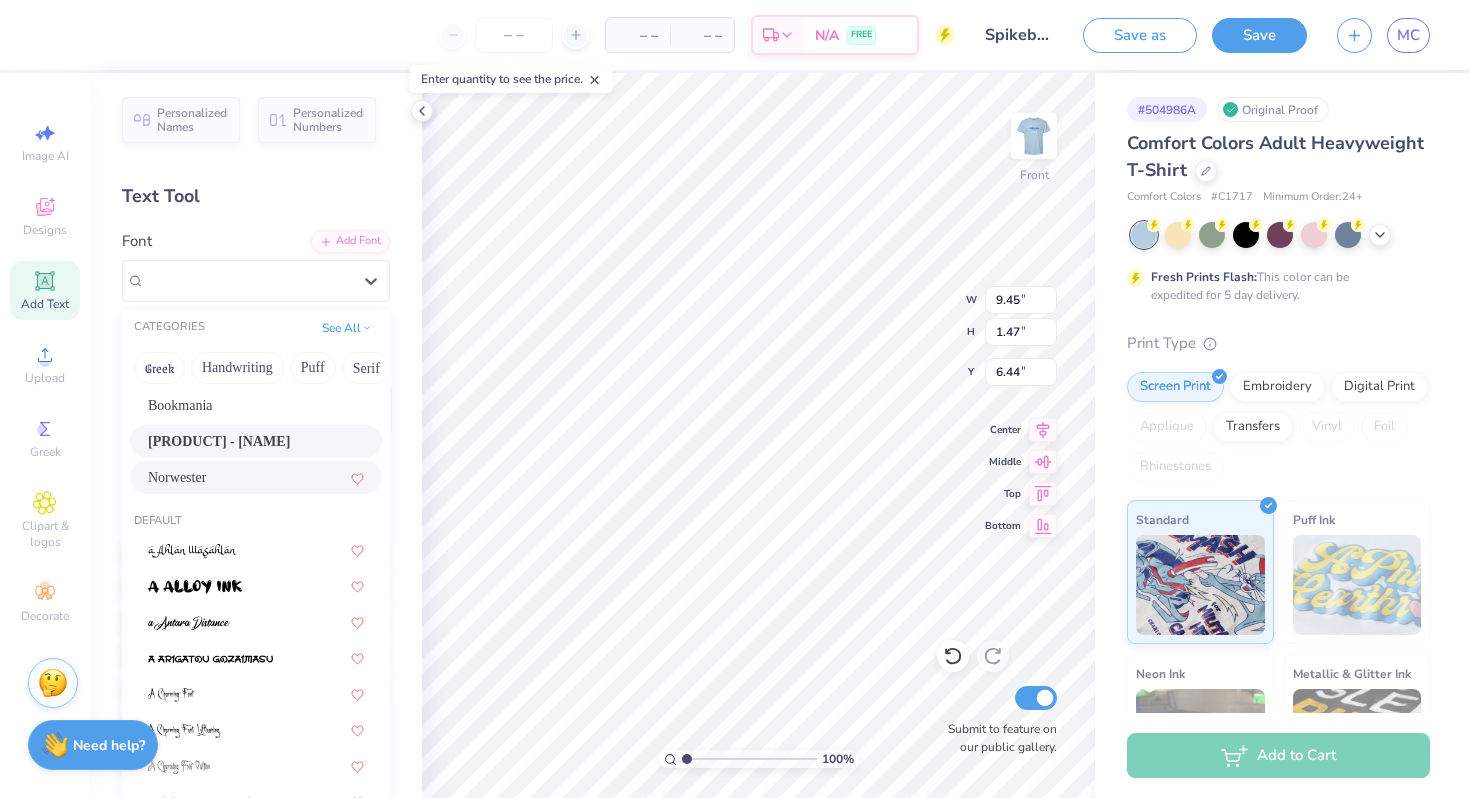 click on "Norwester" at bounding box center [256, 477] 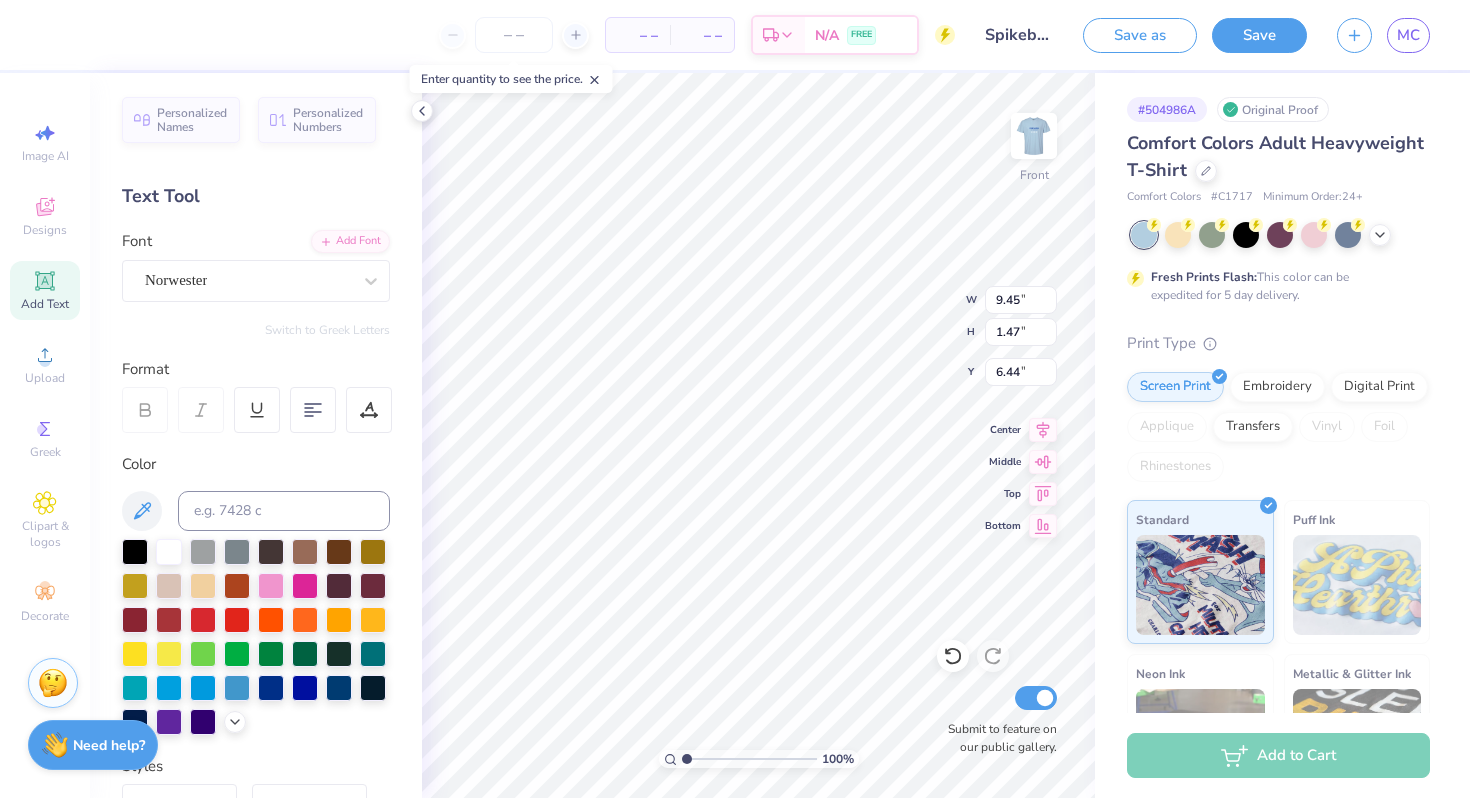type on "7.57" 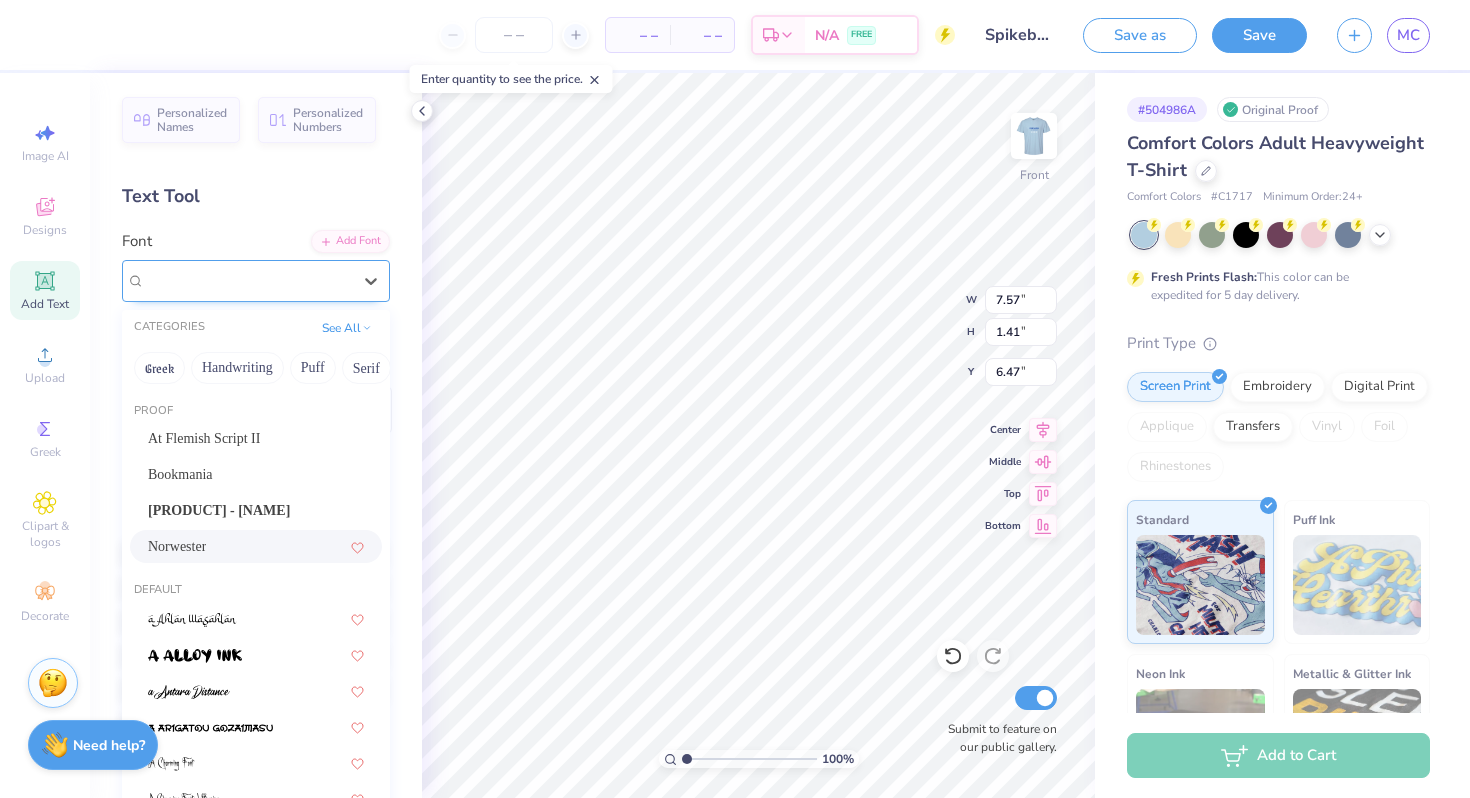 click on "Norwester" at bounding box center [248, 280] 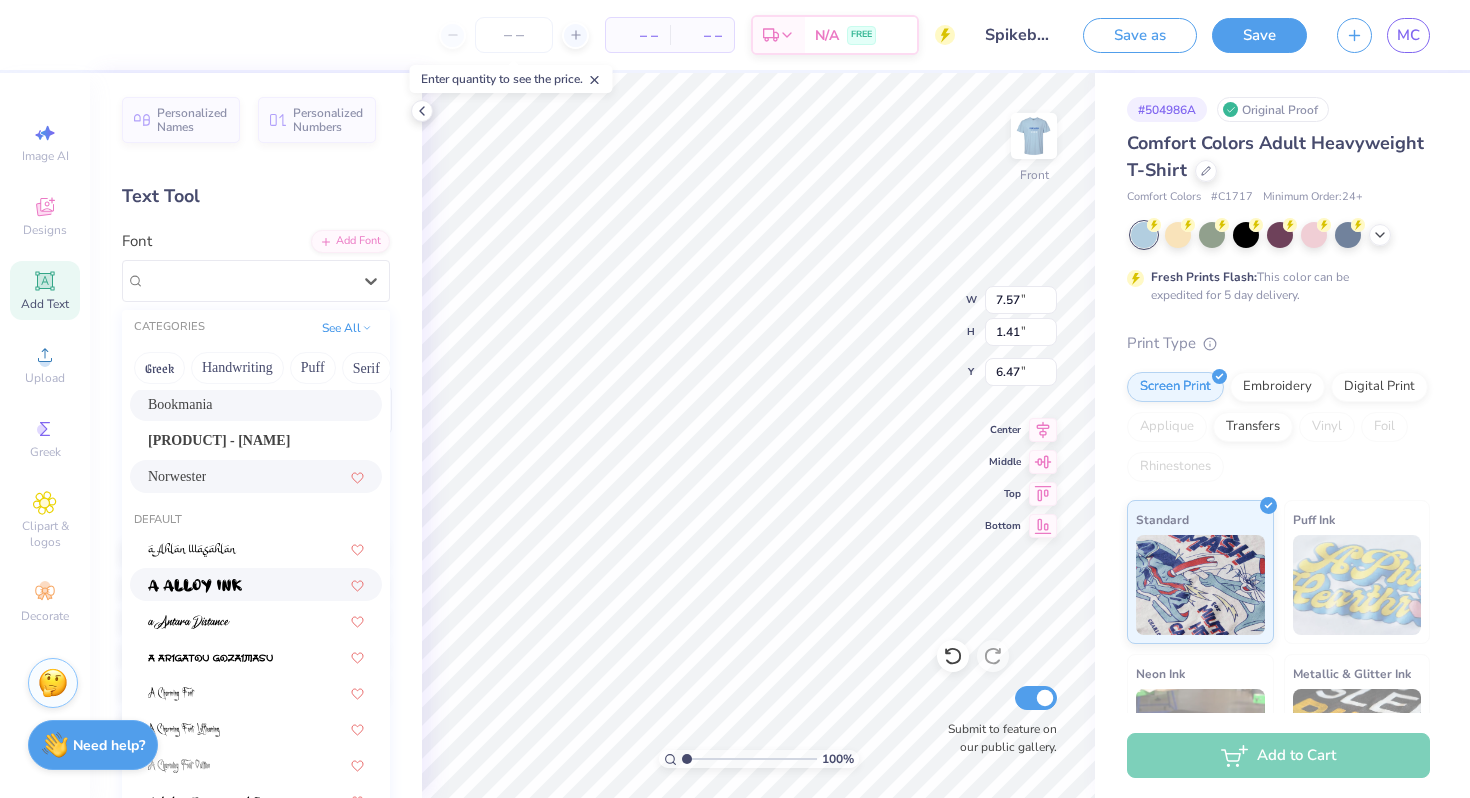 scroll, scrollTop: 66, scrollLeft: 0, axis: vertical 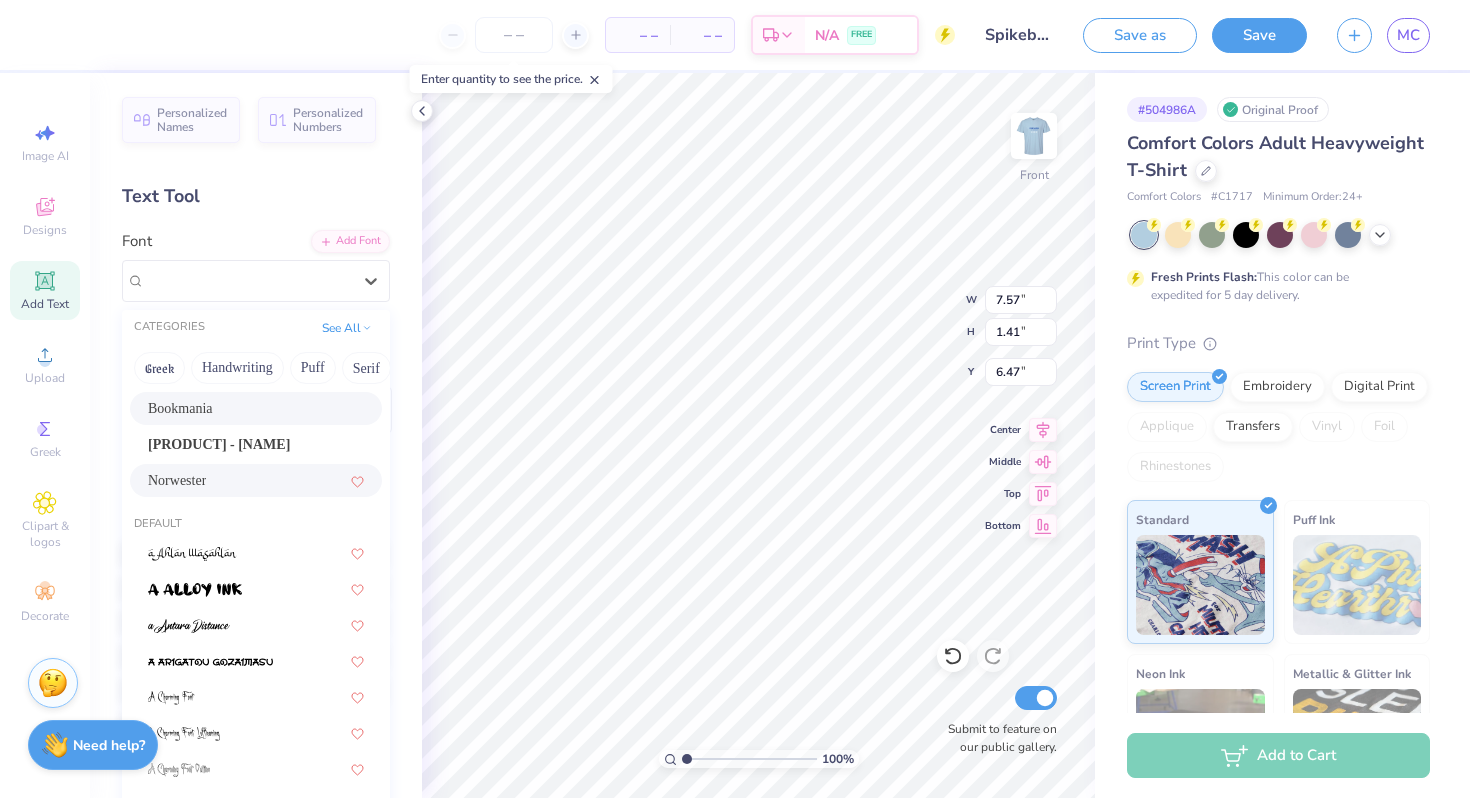 click on "Bookmania" at bounding box center [256, 408] 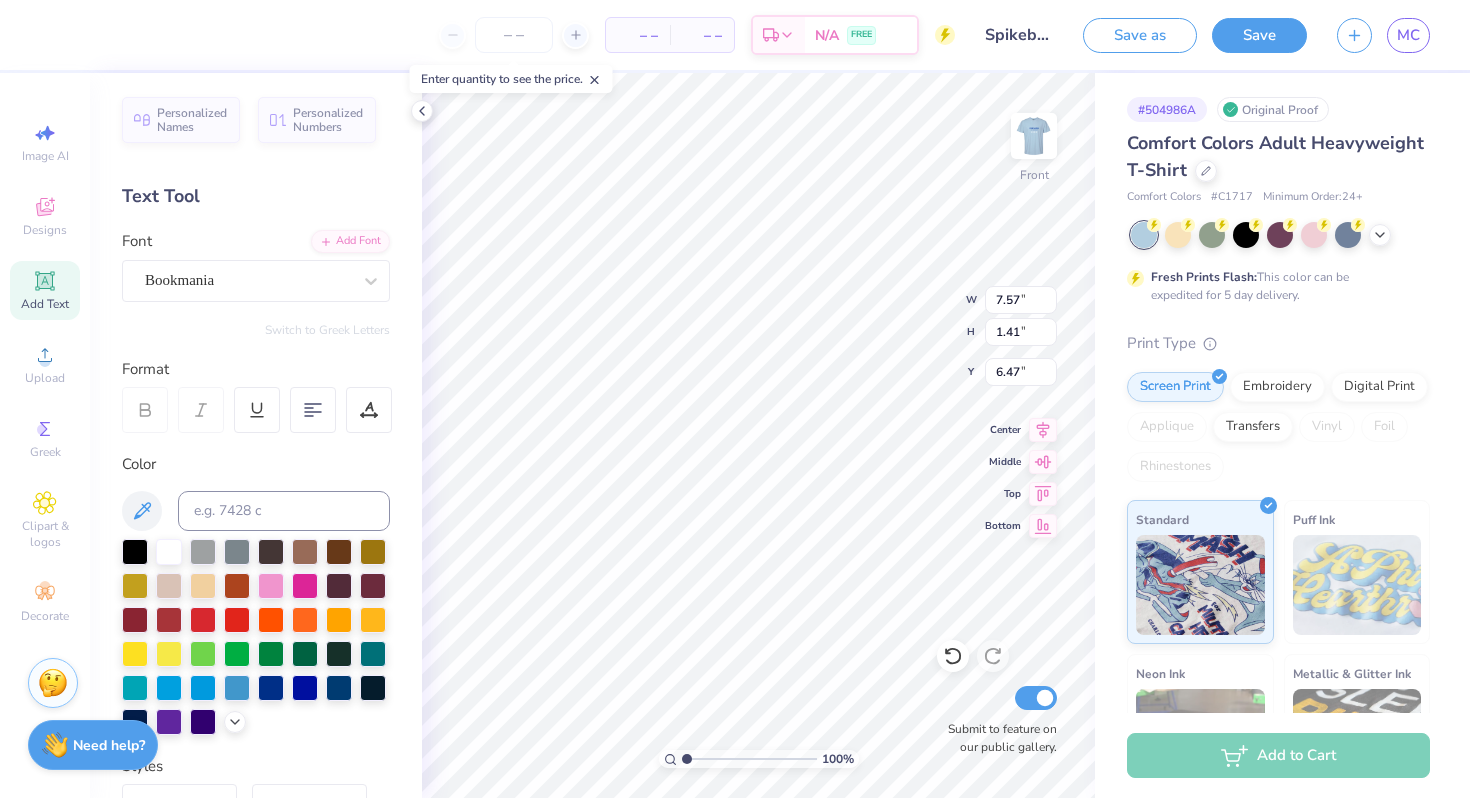 type on "8.79" 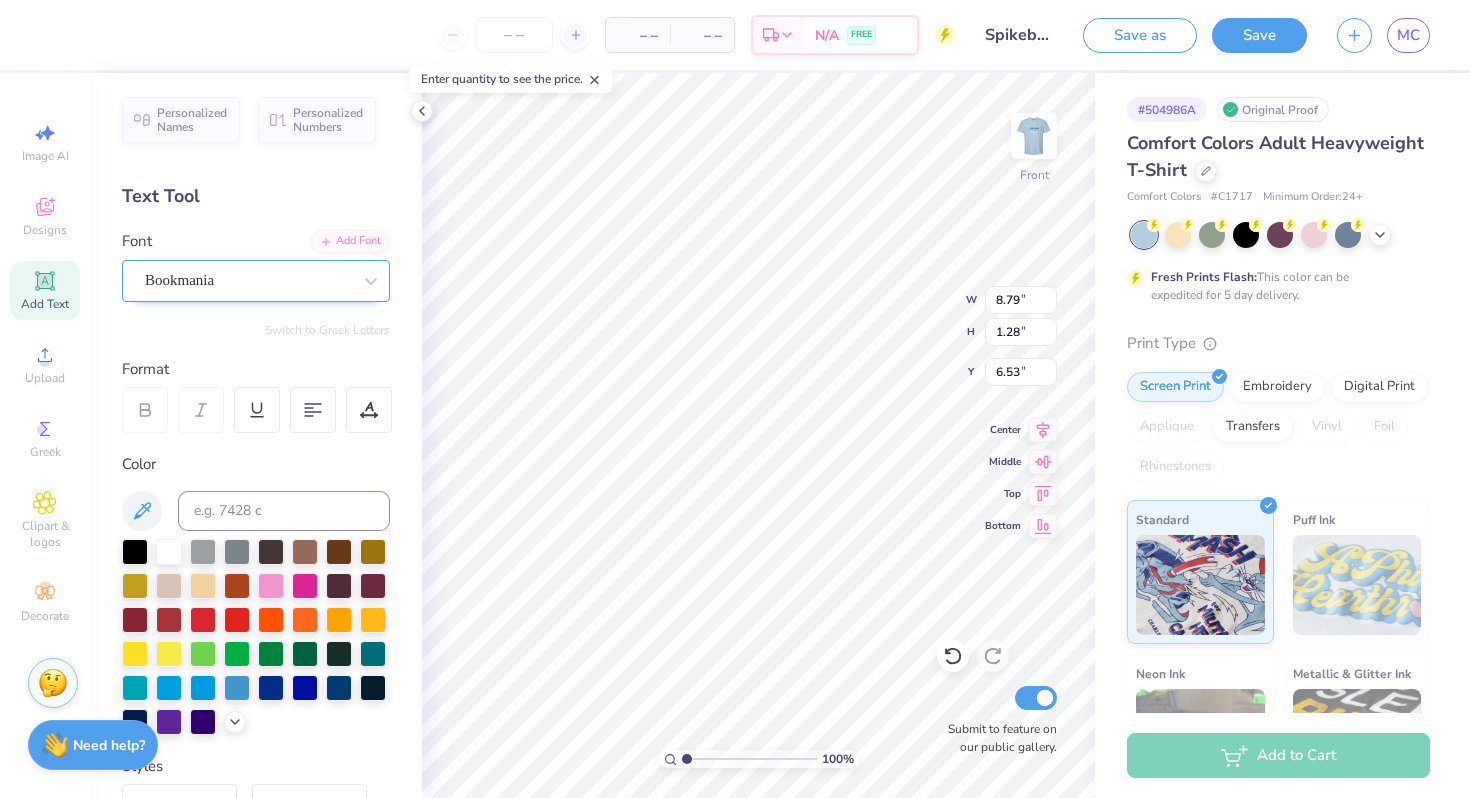 click on "Bookmania" at bounding box center [248, 280] 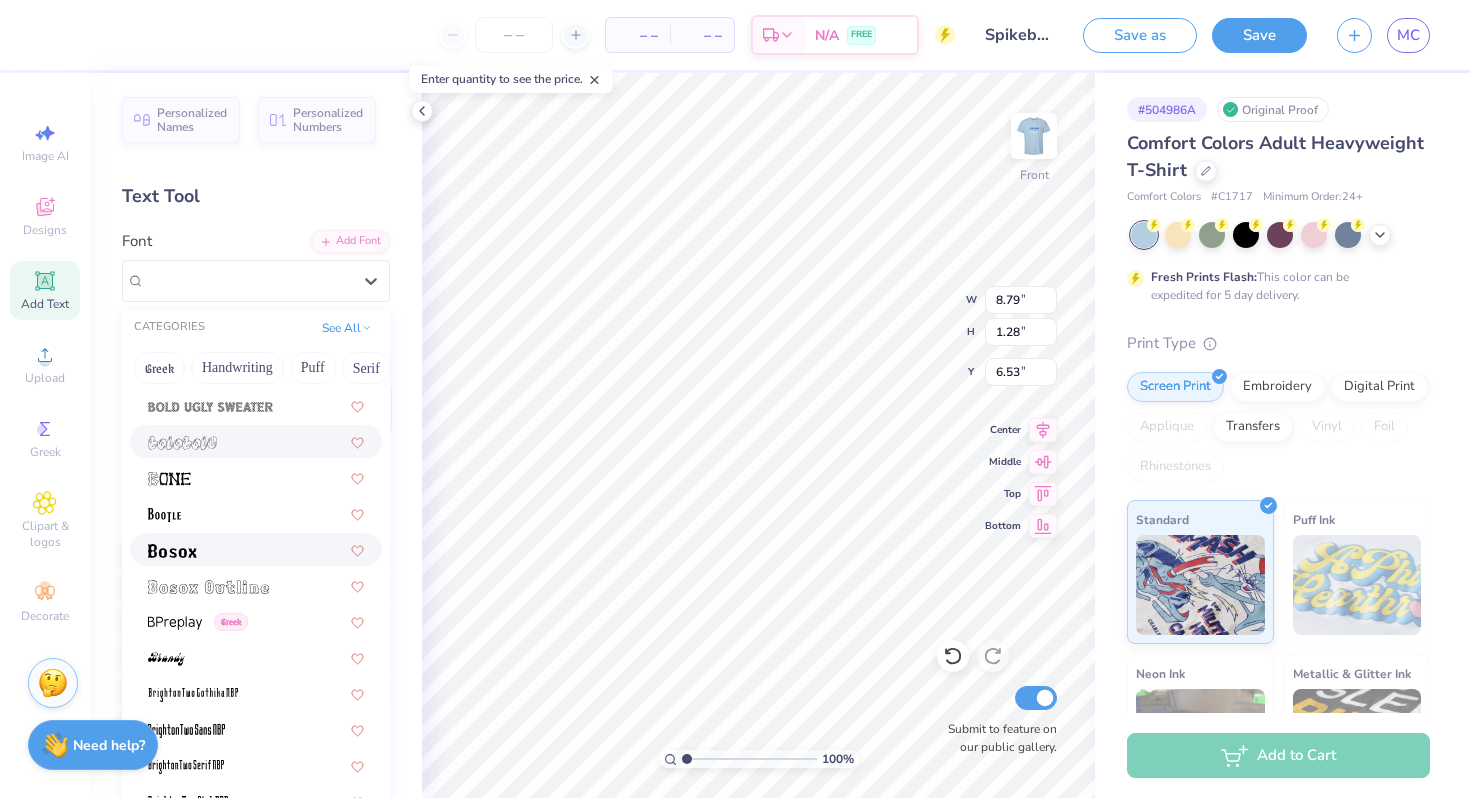 scroll, scrollTop: 1414, scrollLeft: 0, axis: vertical 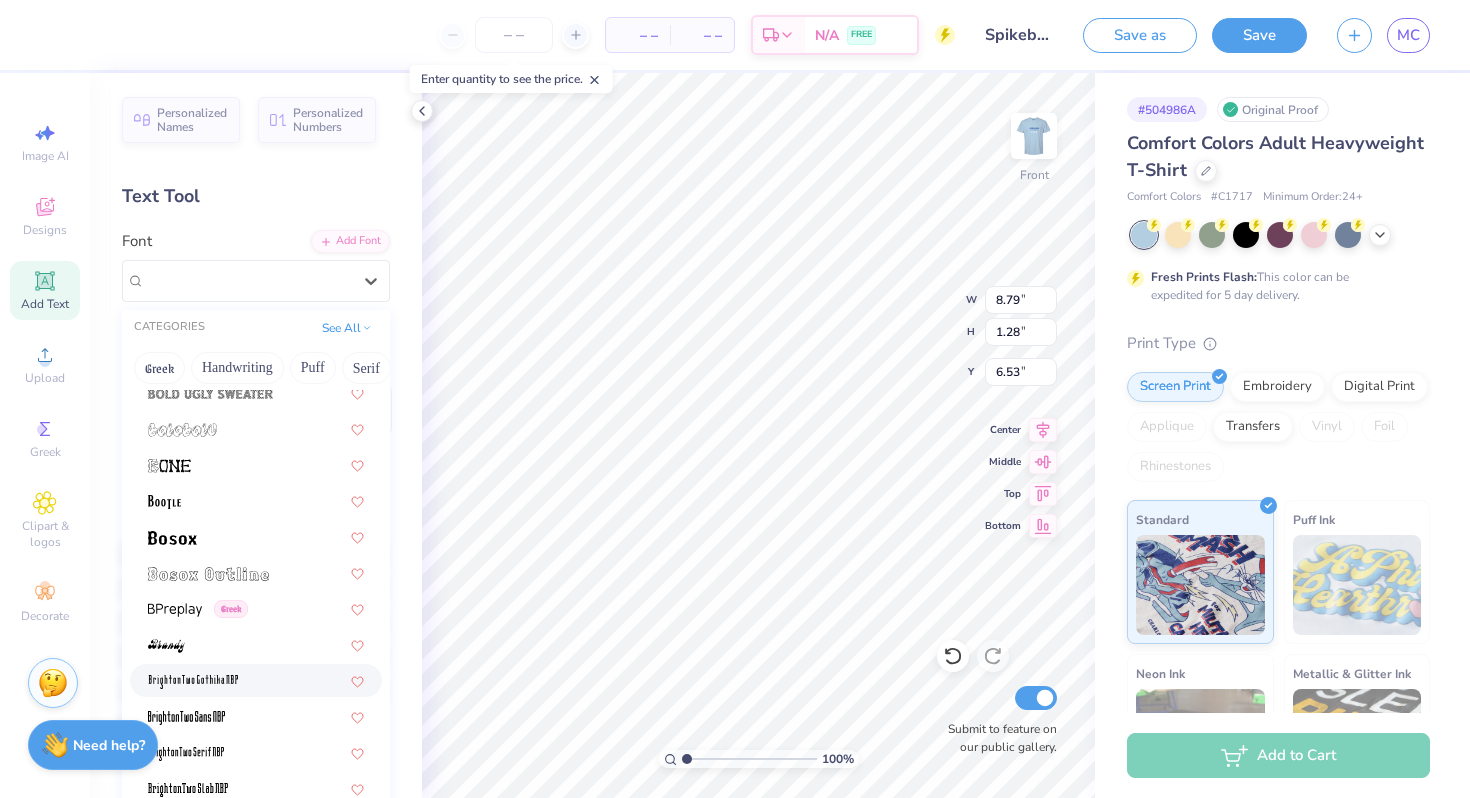 click at bounding box center [256, 680] 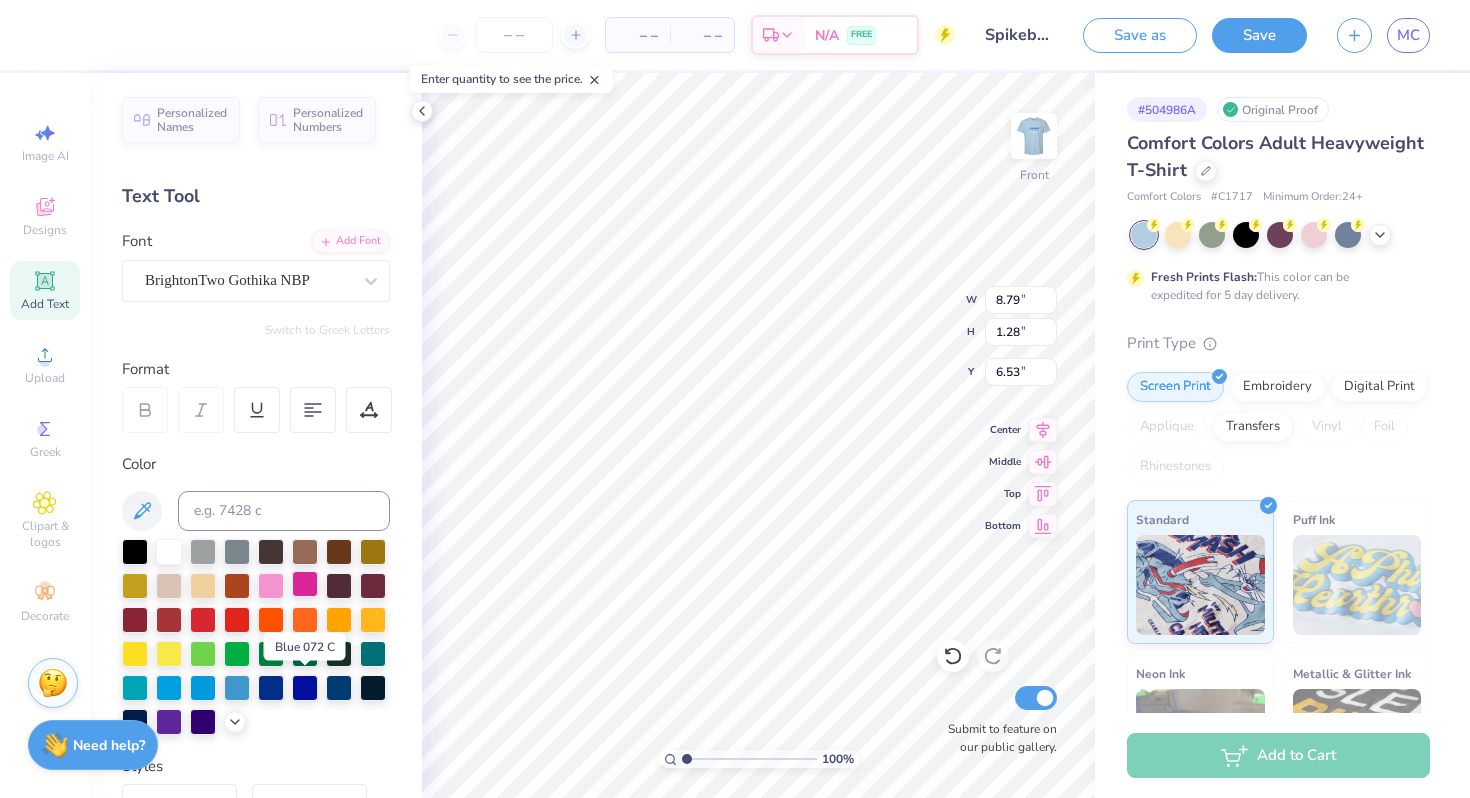 type on "4.73" 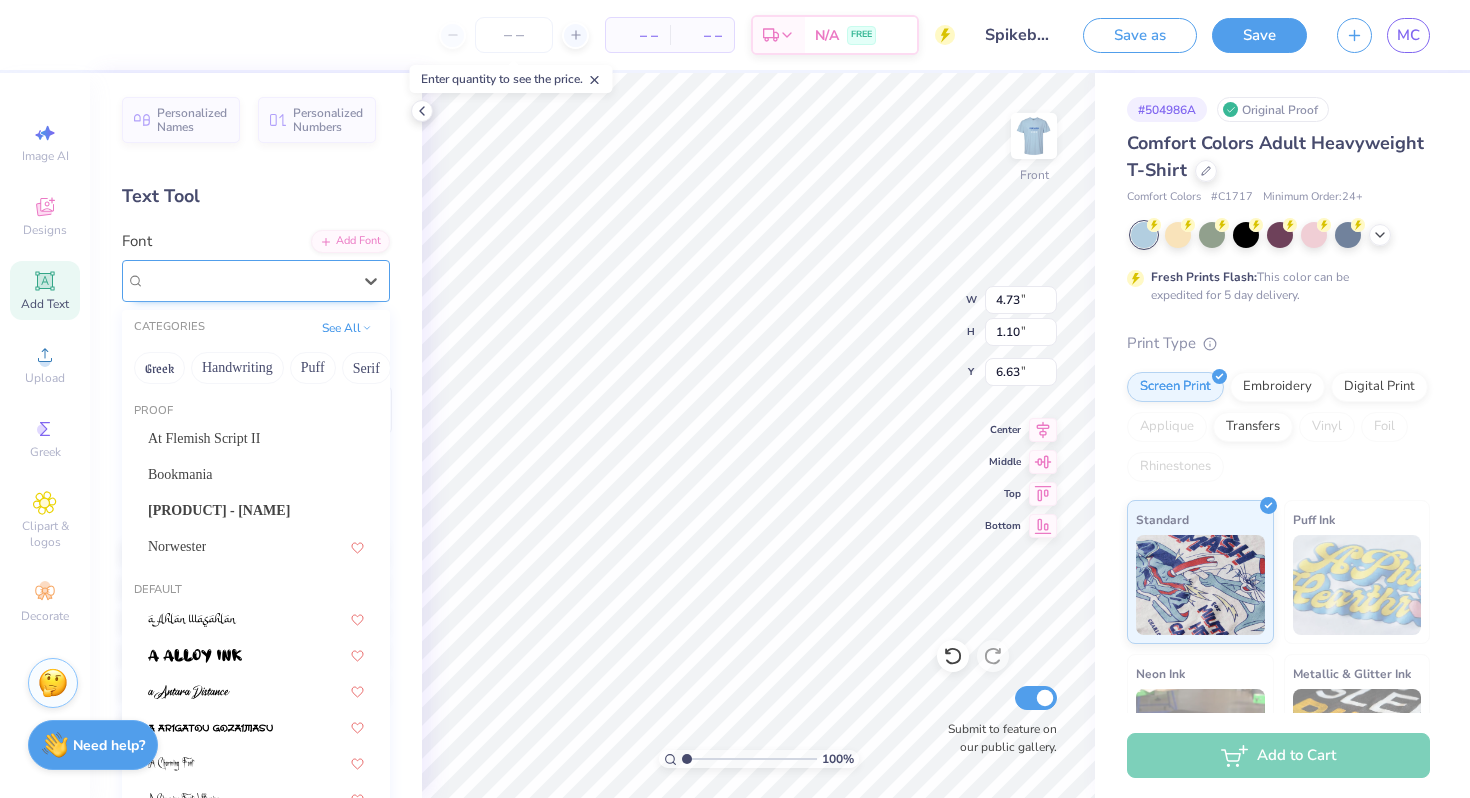 click on "BrightonTwo Gothika NBP" at bounding box center [248, 280] 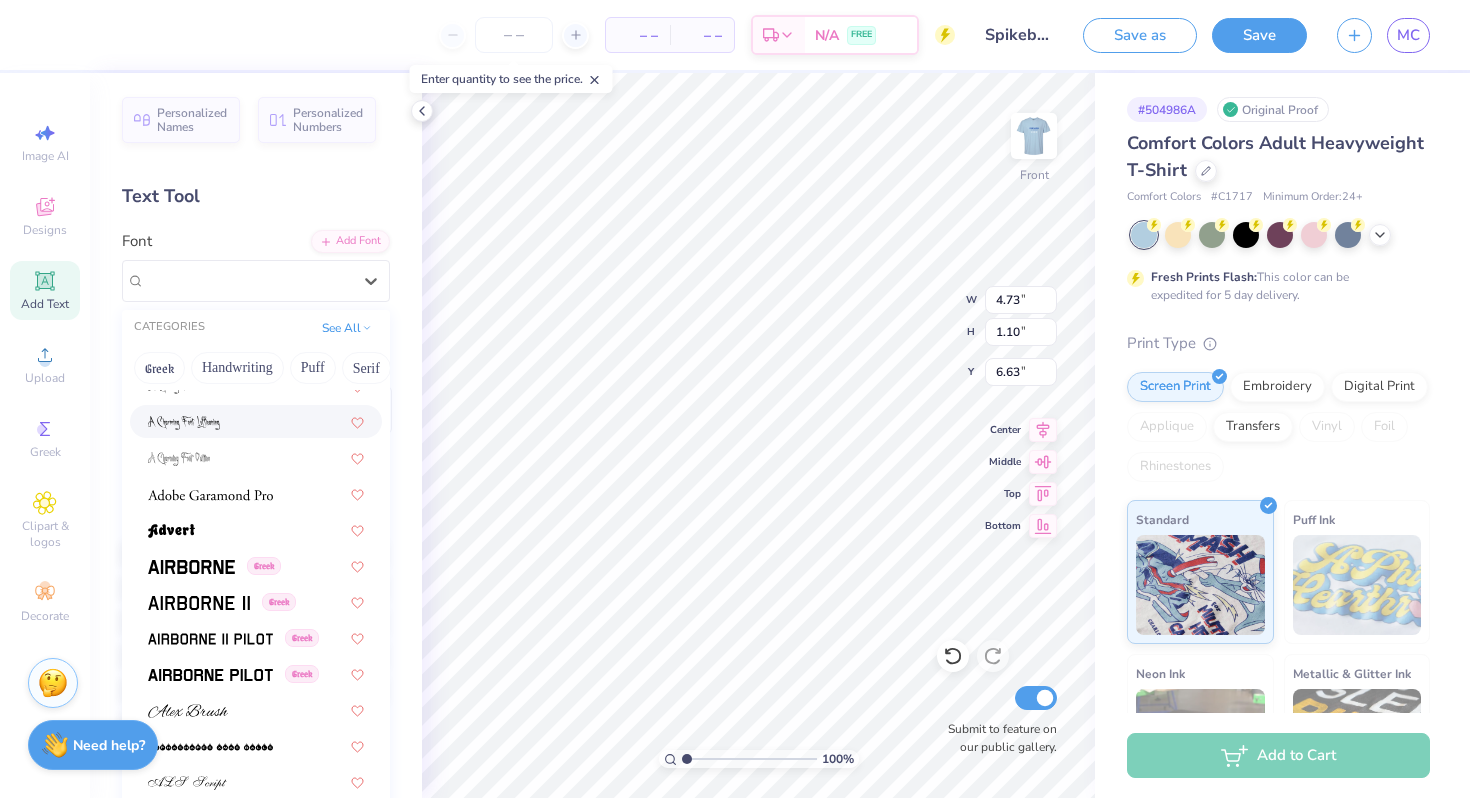 scroll, scrollTop: 378, scrollLeft: 0, axis: vertical 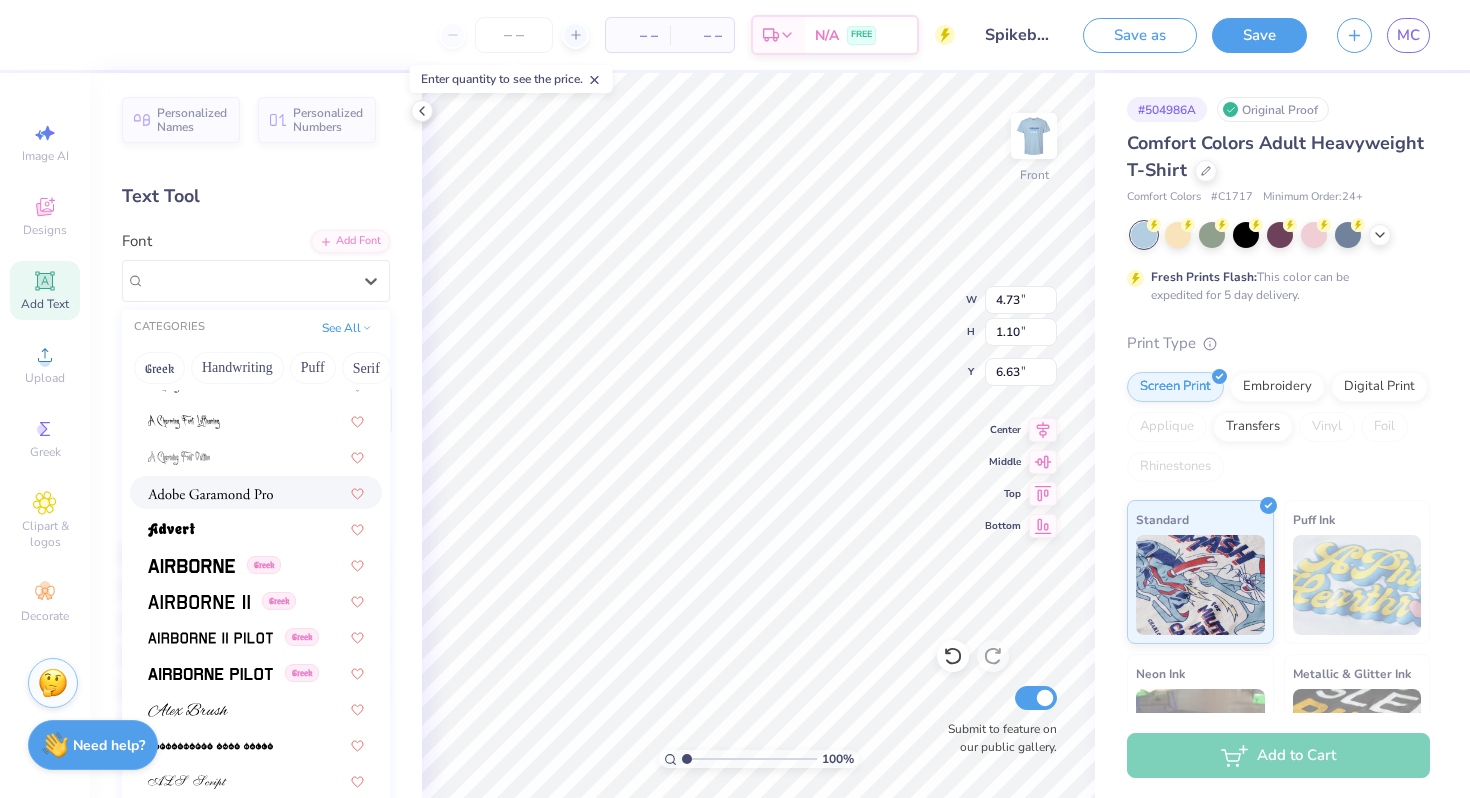 click at bounding box center (256, 492) 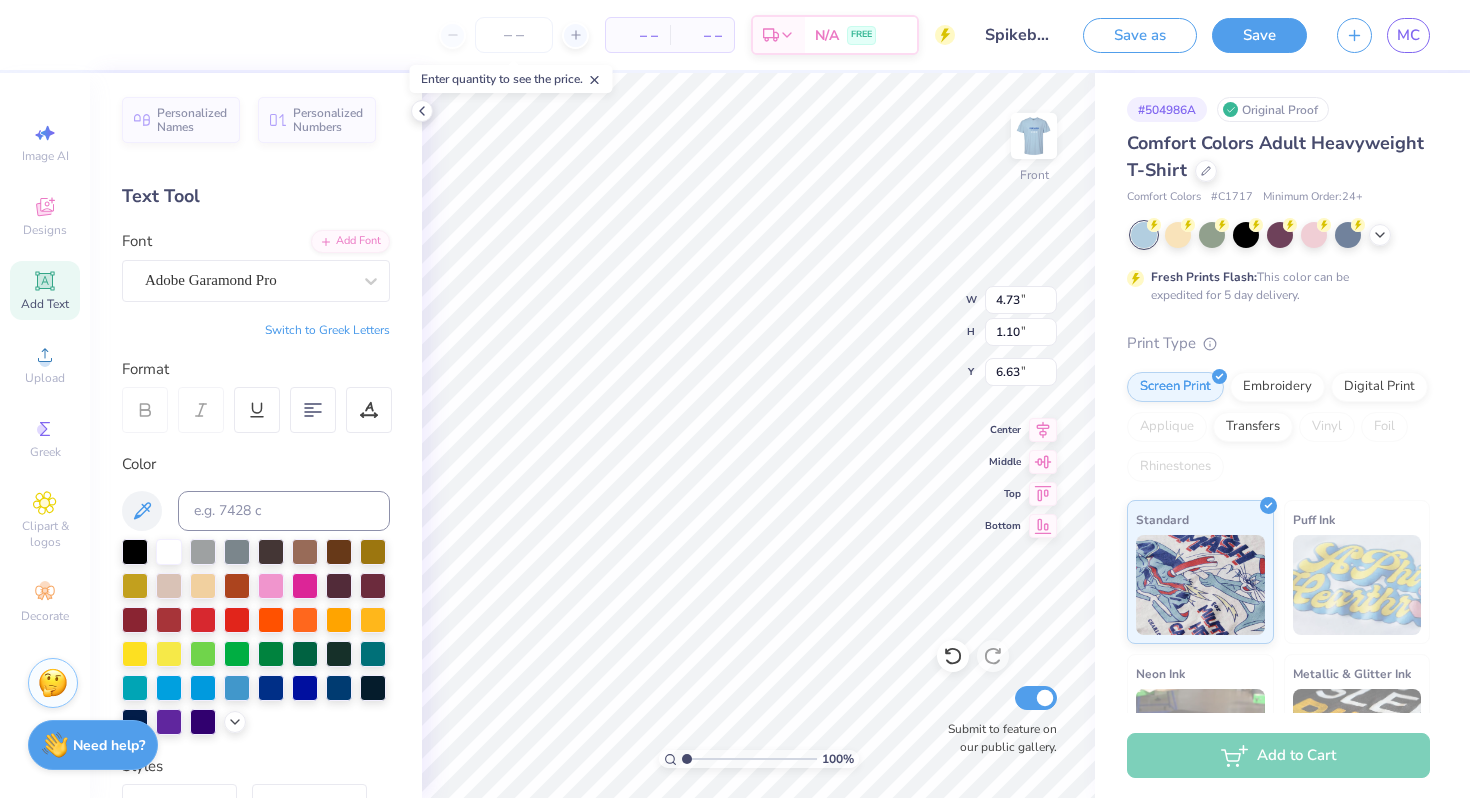 type on "7.49" 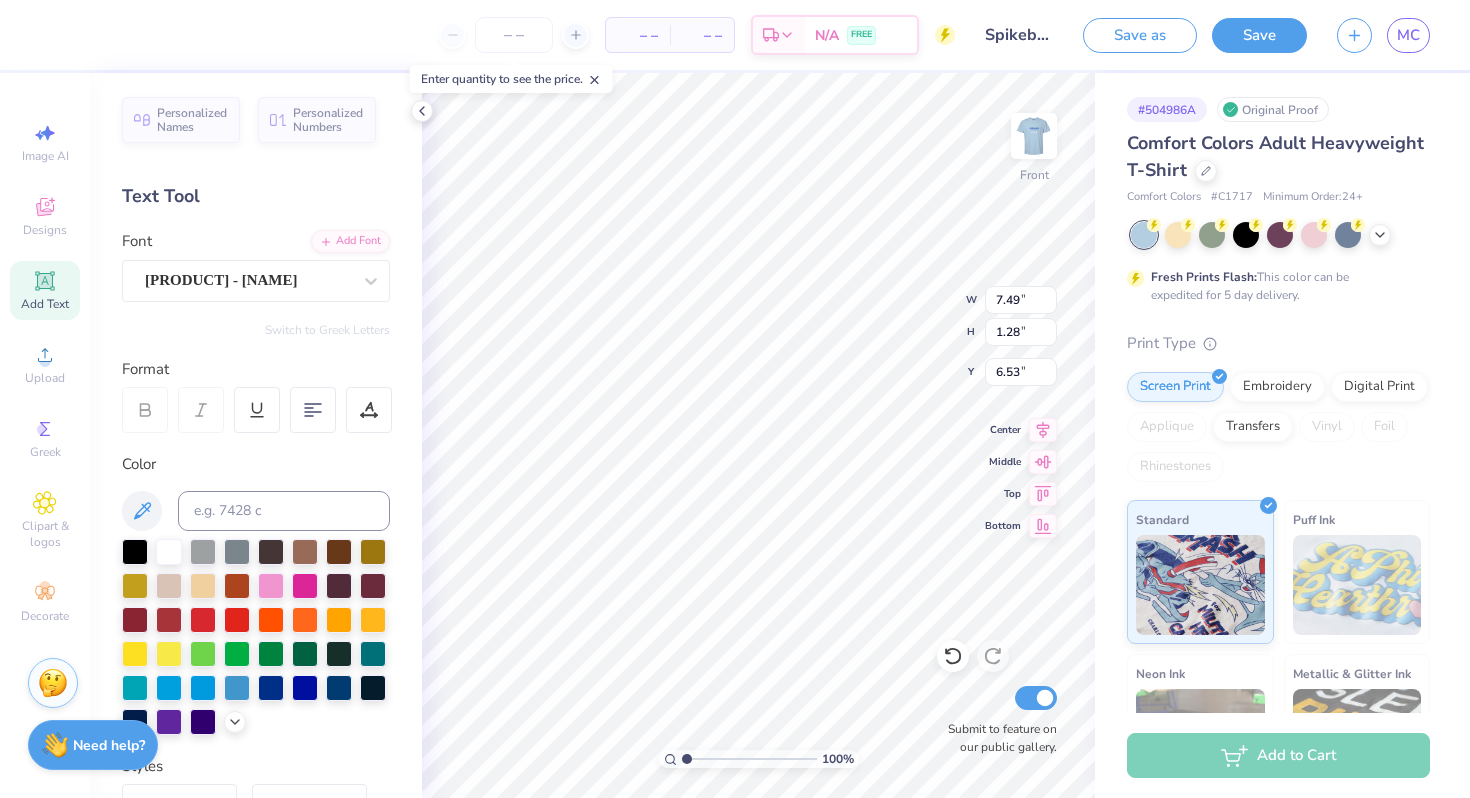 type on "8.88" 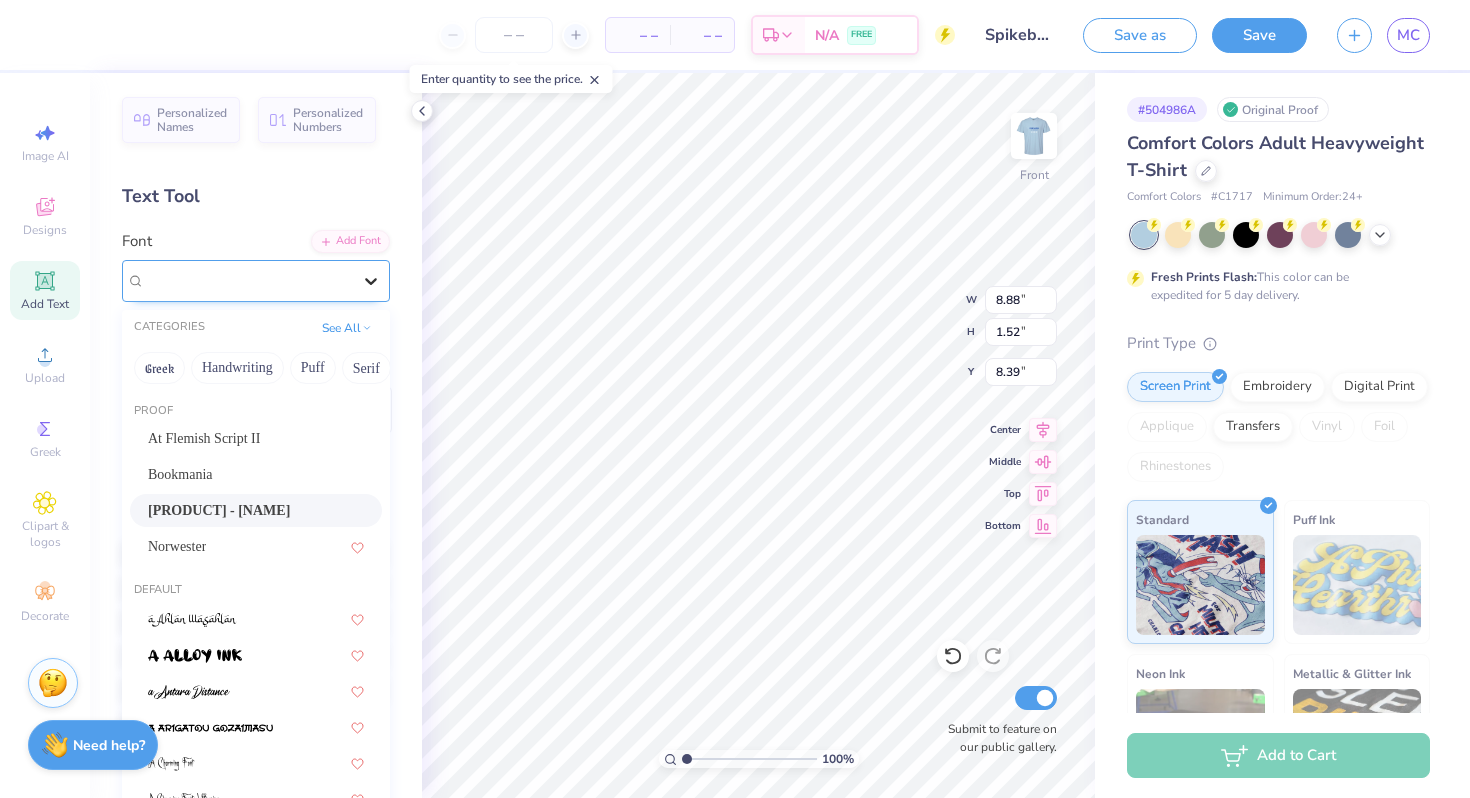 click 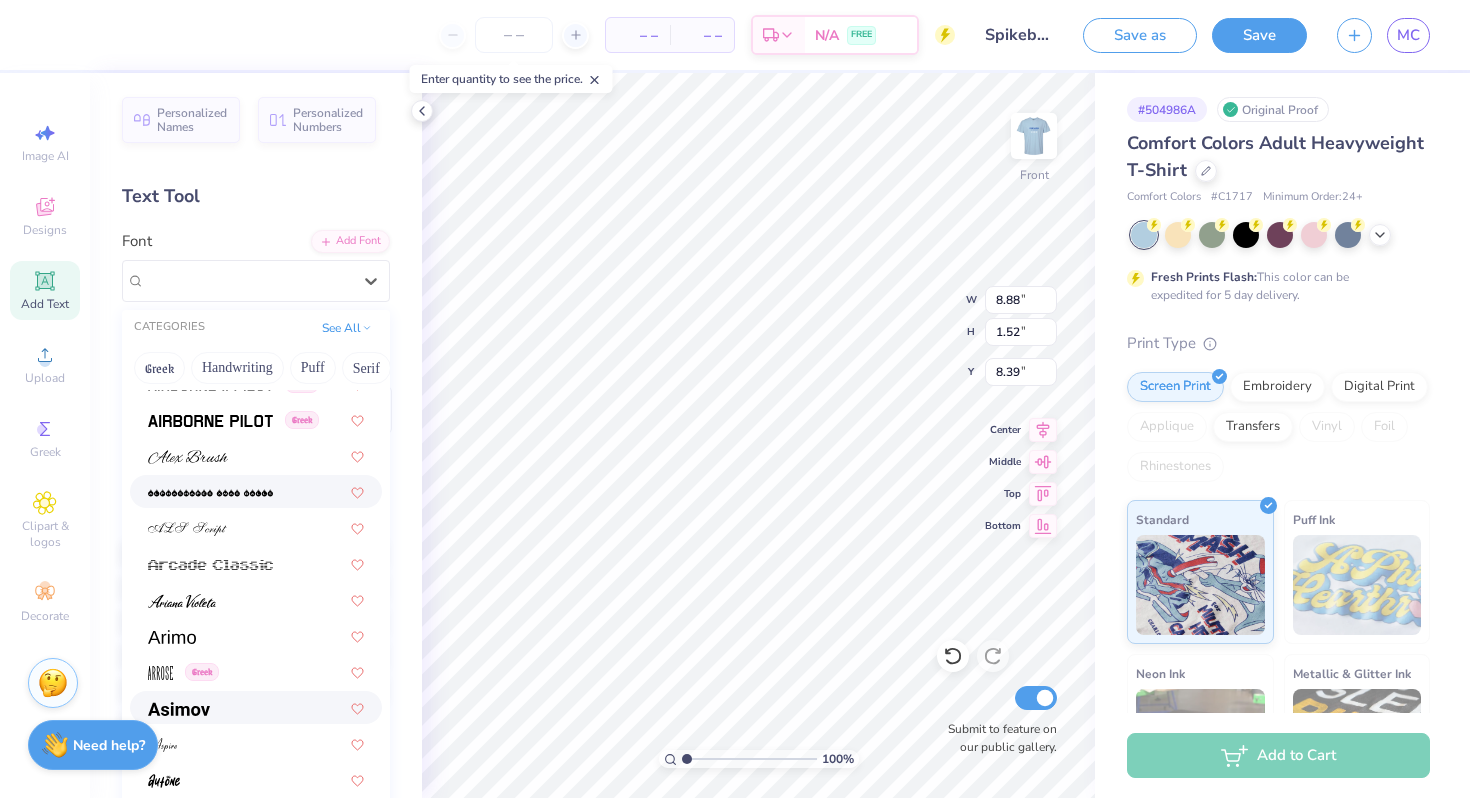 scroll, scrollTop: 634, scrollLeft: 0, axis: vertical 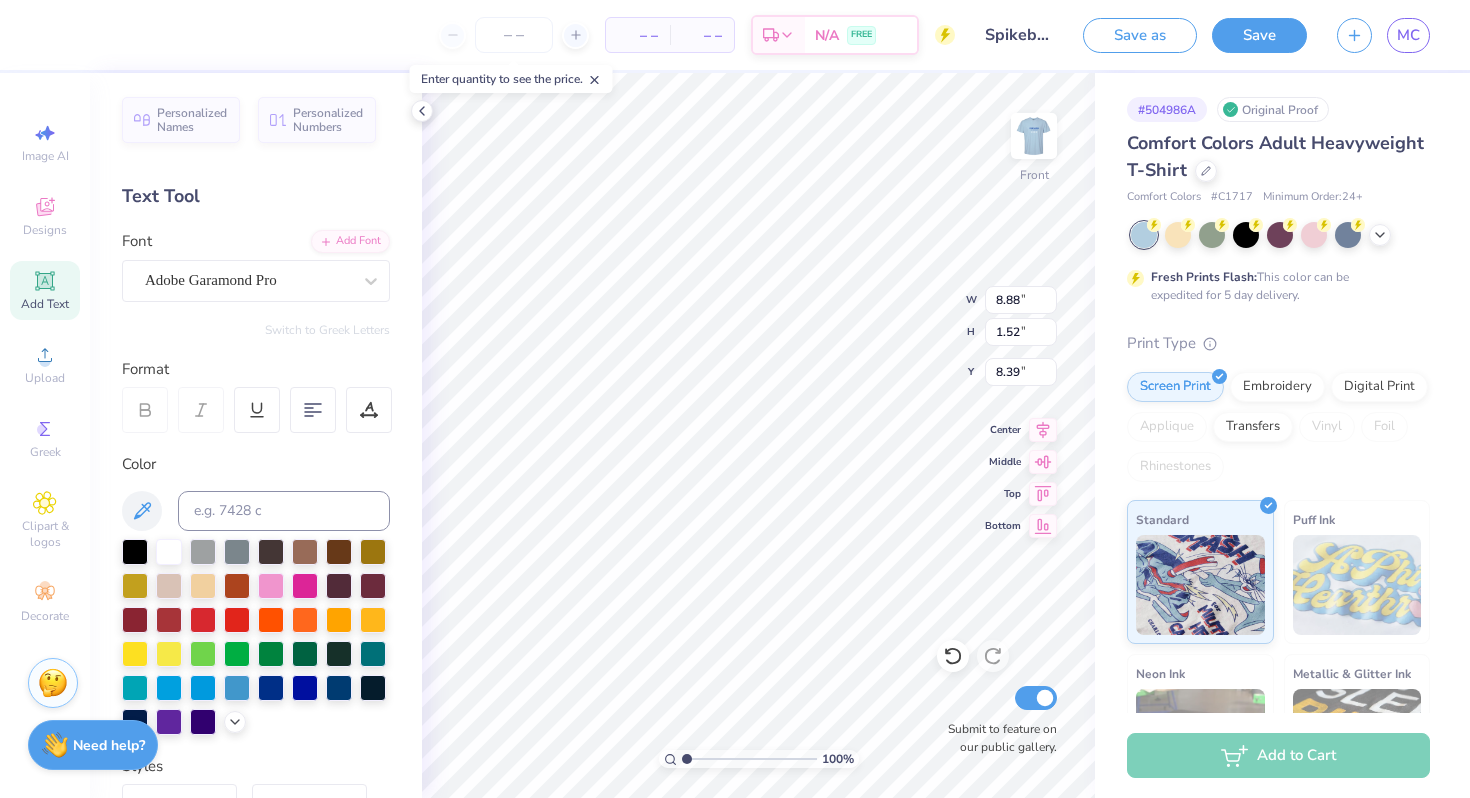 type on "7.49" 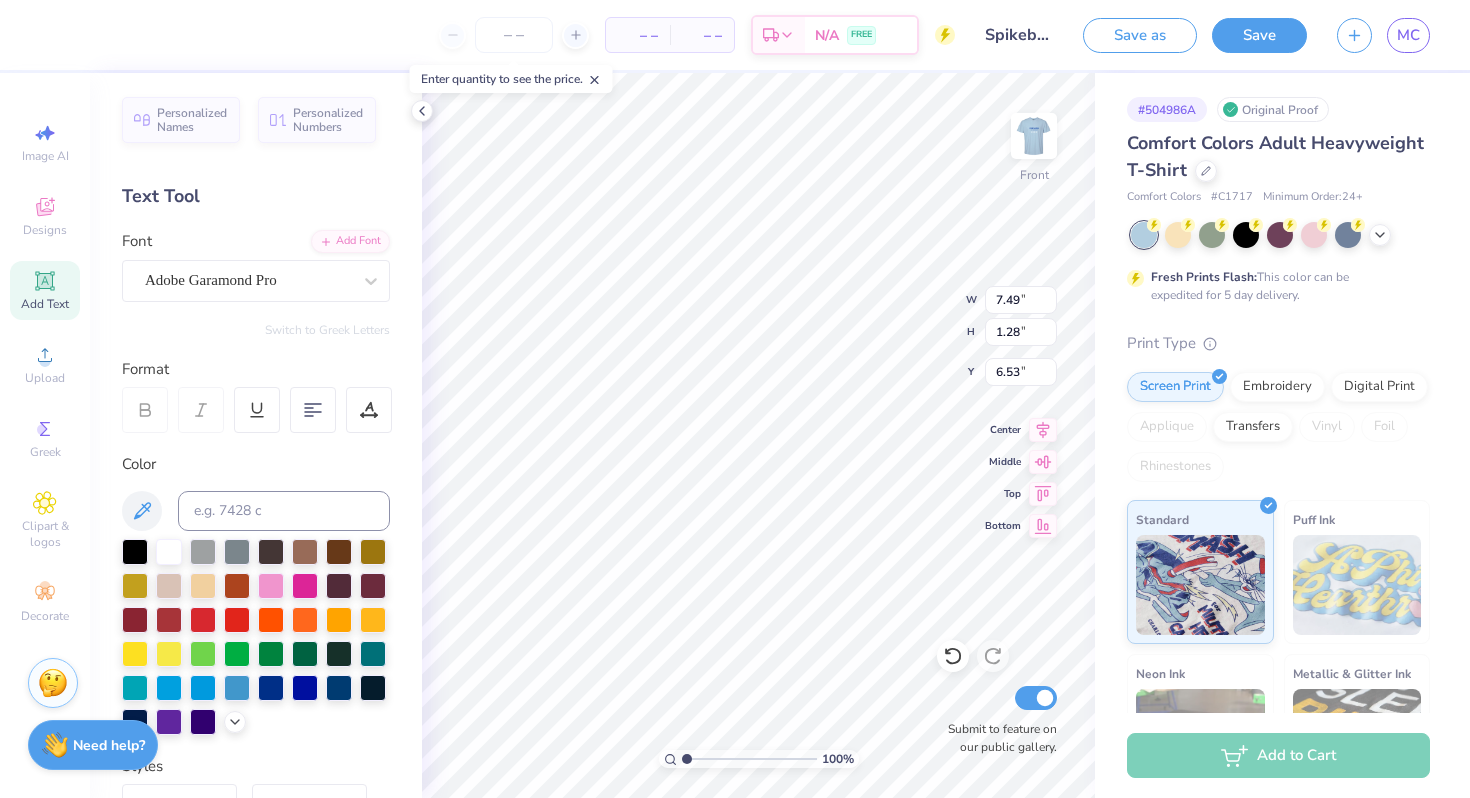 type on "8.88" 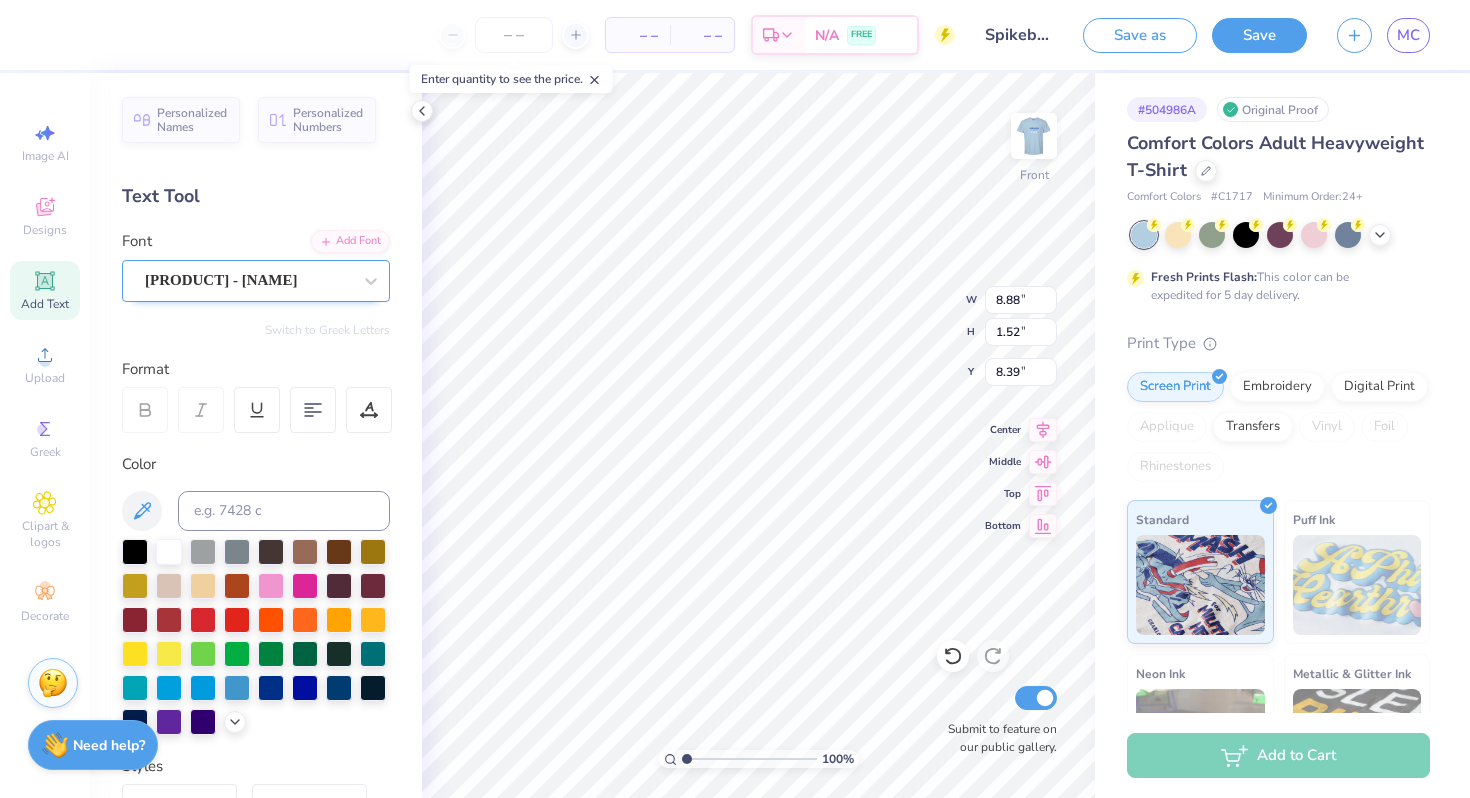 click on "[PRODUCT] - [NAME]" at bounding box center [248, 280] 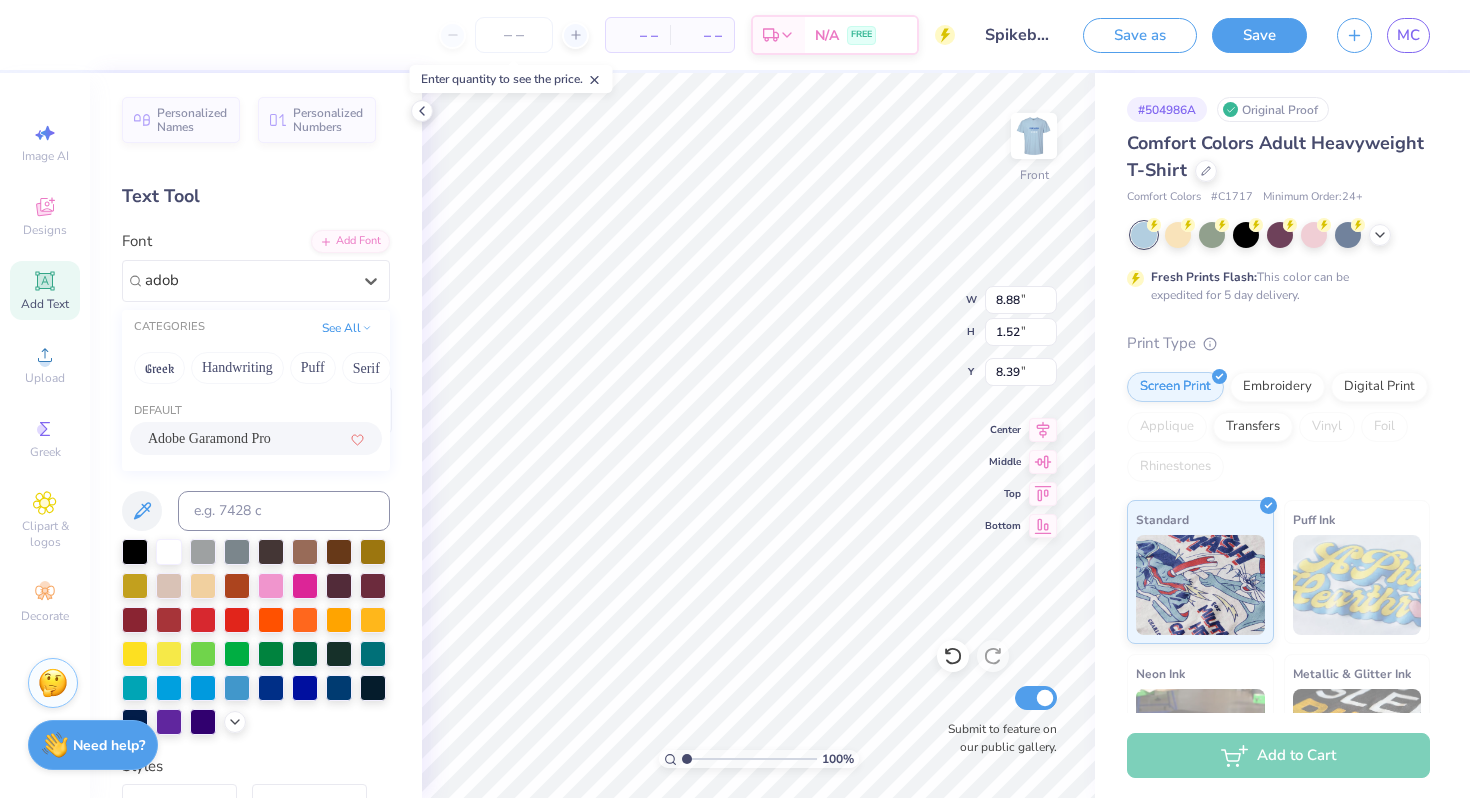 click on "Adobe Garamond Pro" at bounding box center (209, 438) 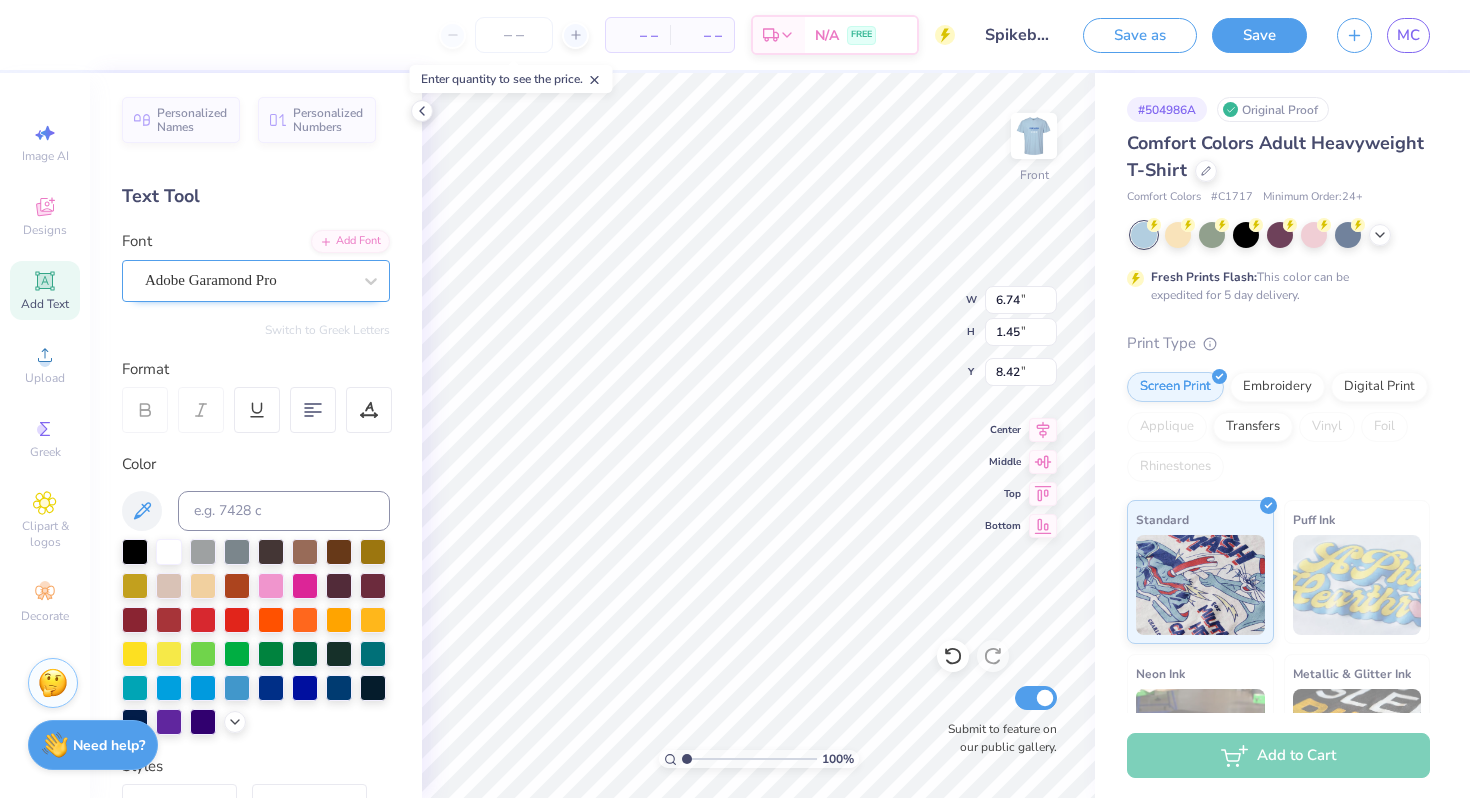 click on "Adobe Garamond Pro" at bounding box center [248, 280] 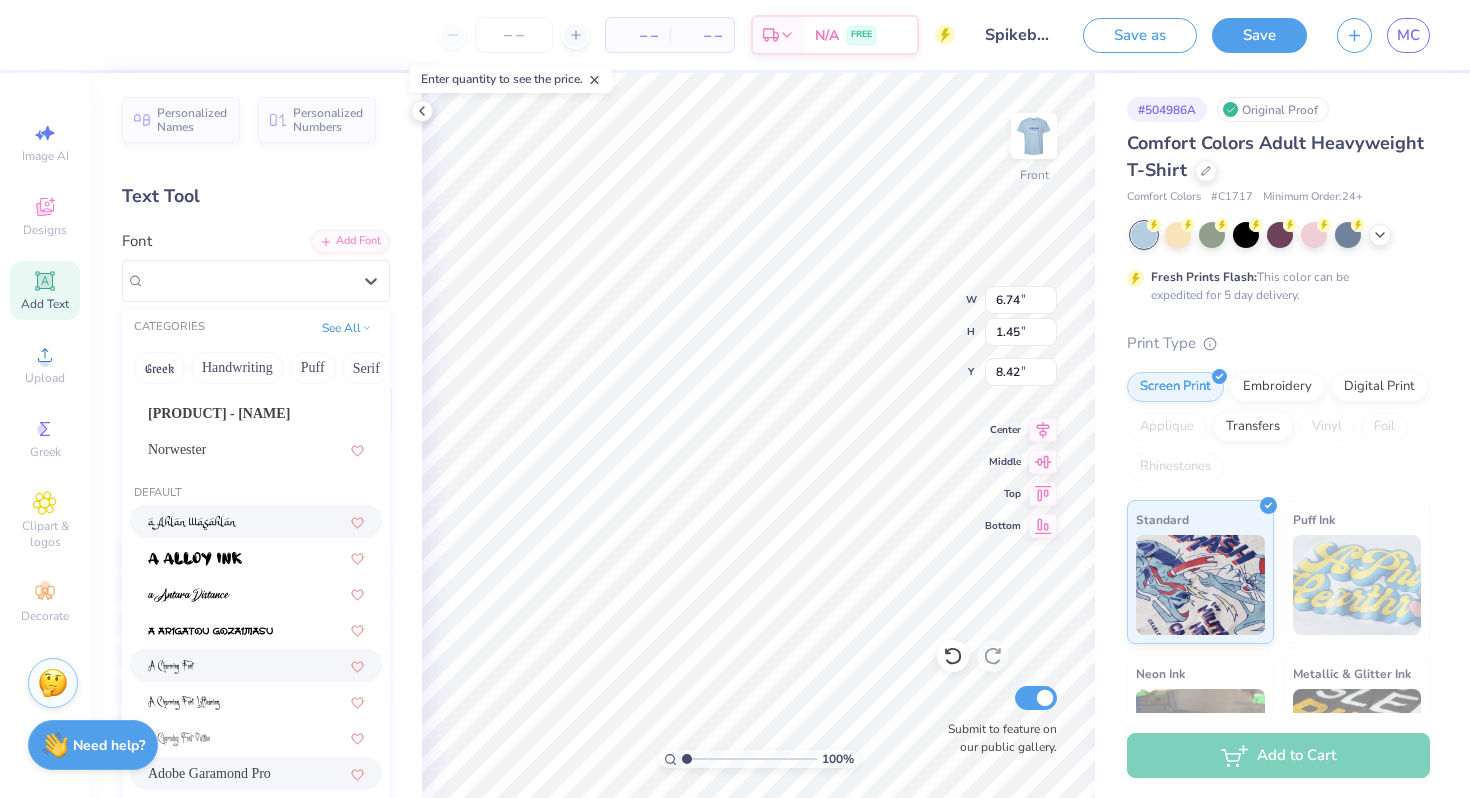 scroll, scrollTop: 70, scrollLeft: 0, axis: vertical 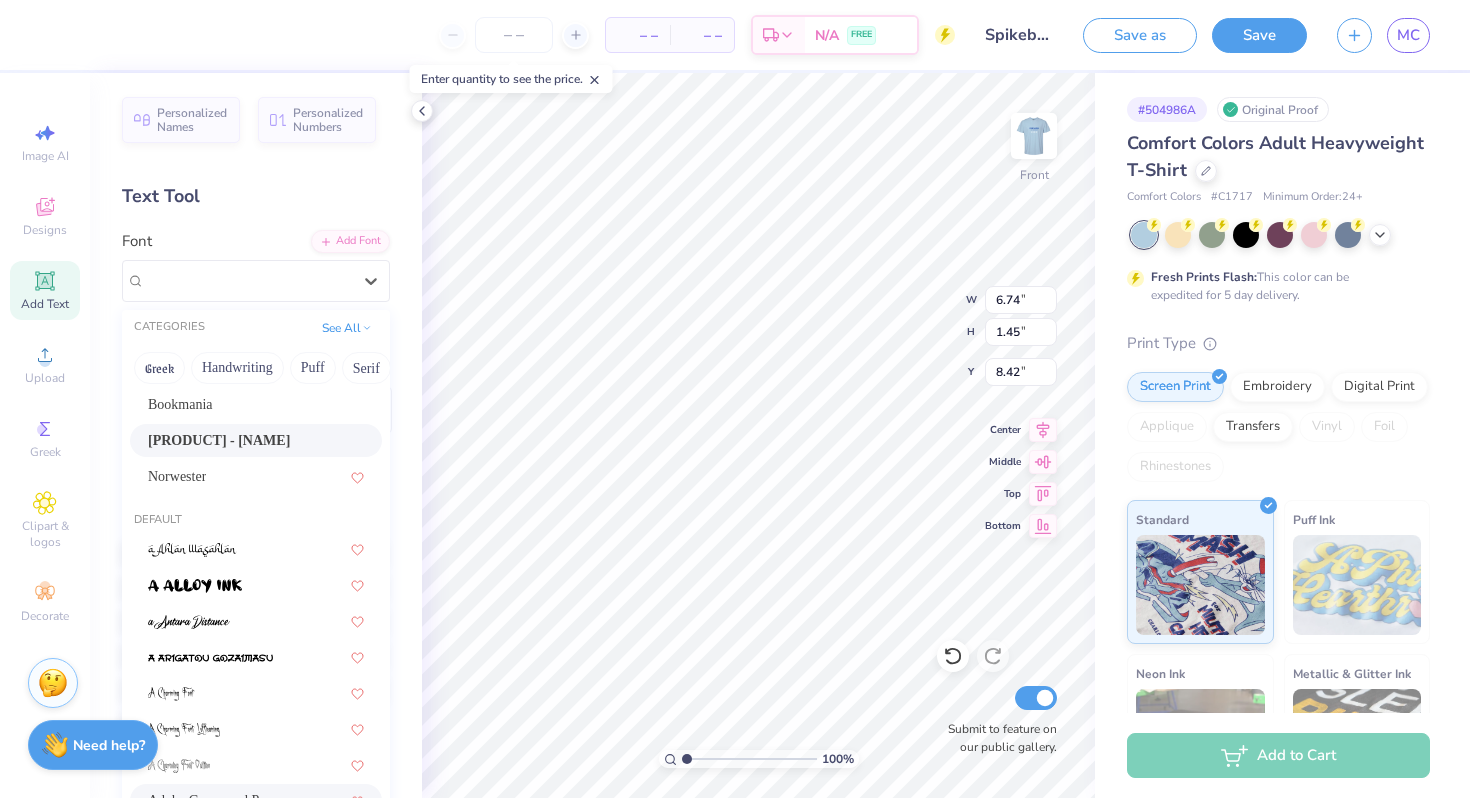click on "[PRODUCT] - [NAME]" at bounding box center [256, 440] 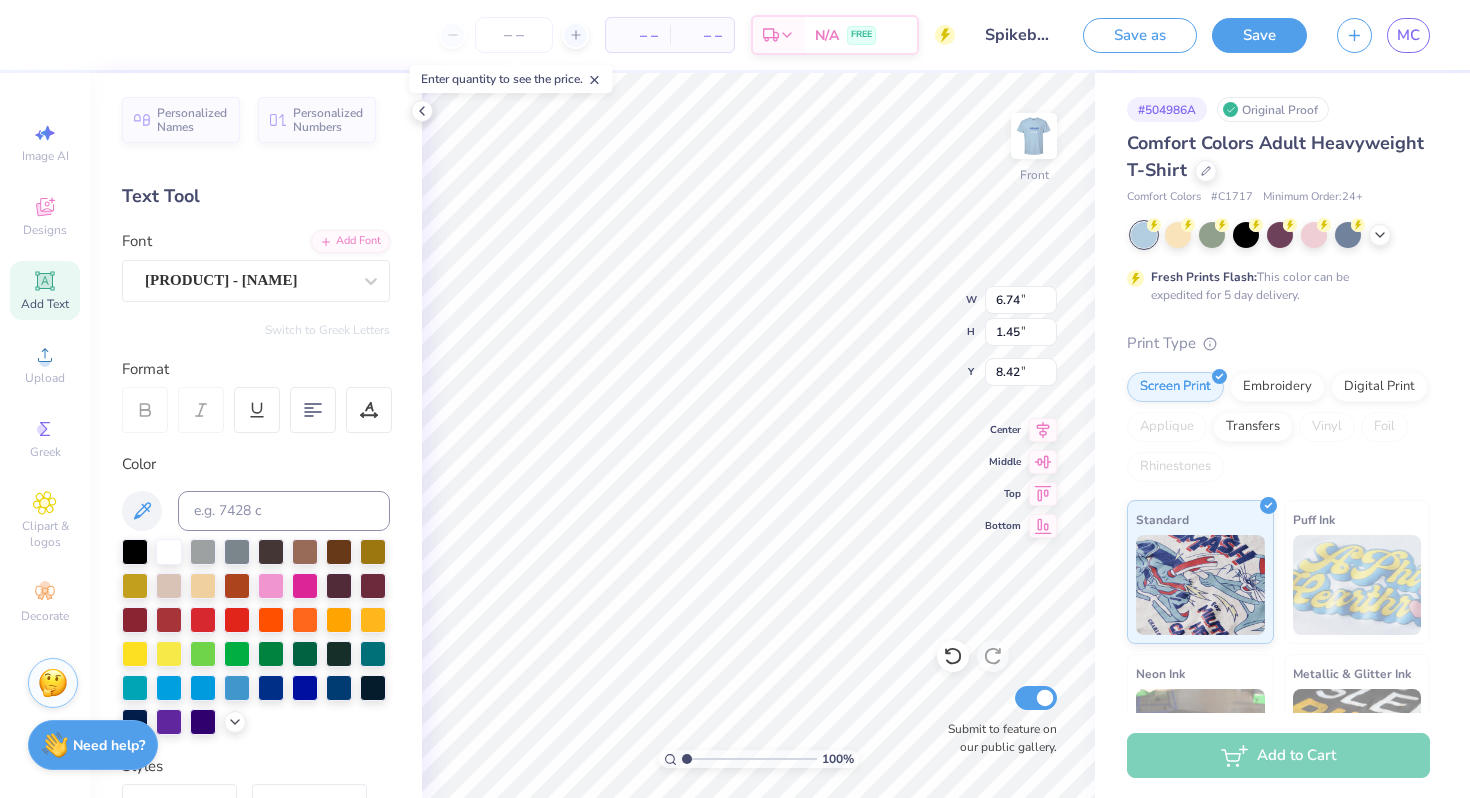 type on "8.88" 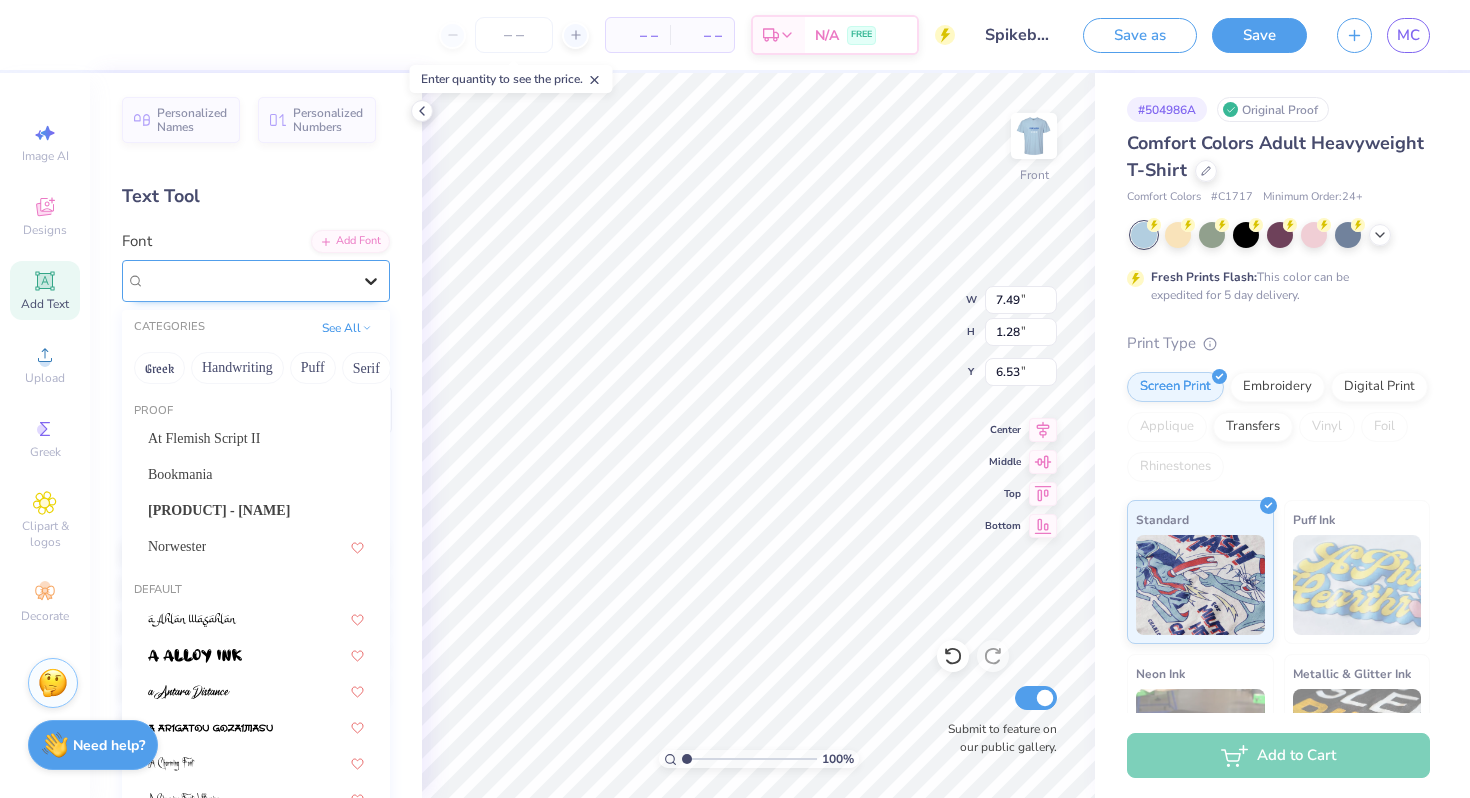 click 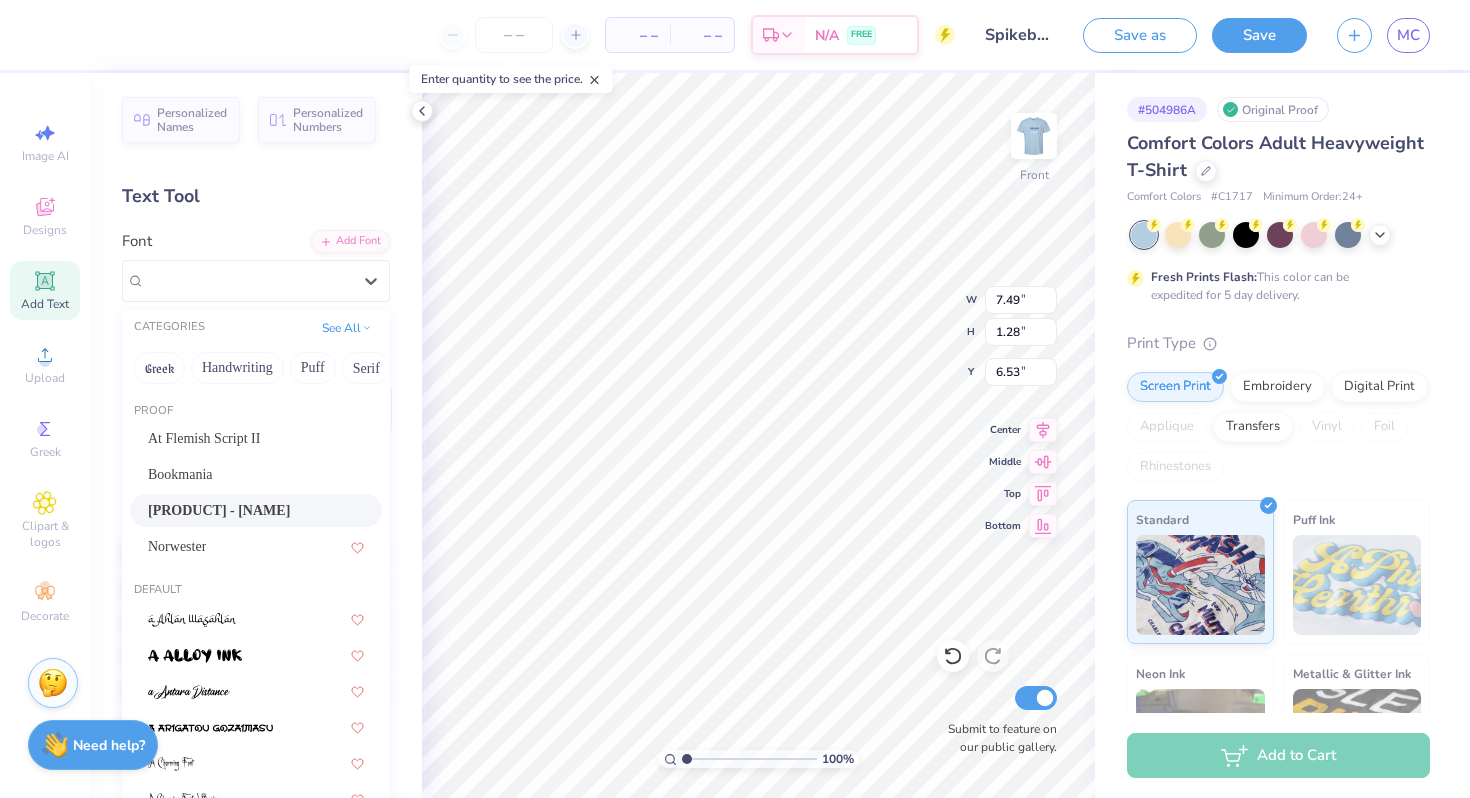 click on "[PRODUCT] - [NAME]" at bounding box center [219, 510] 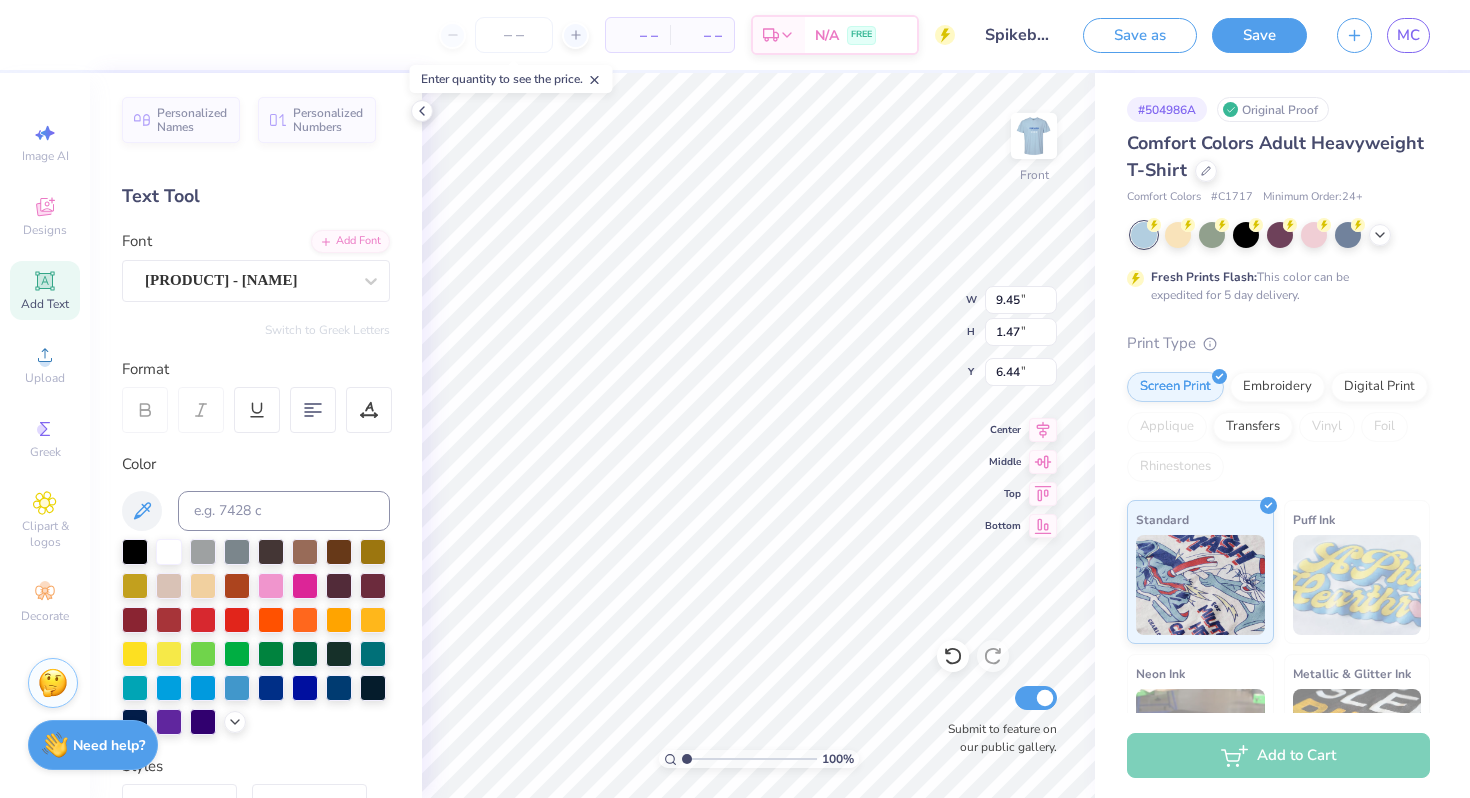 type on "9.45" 